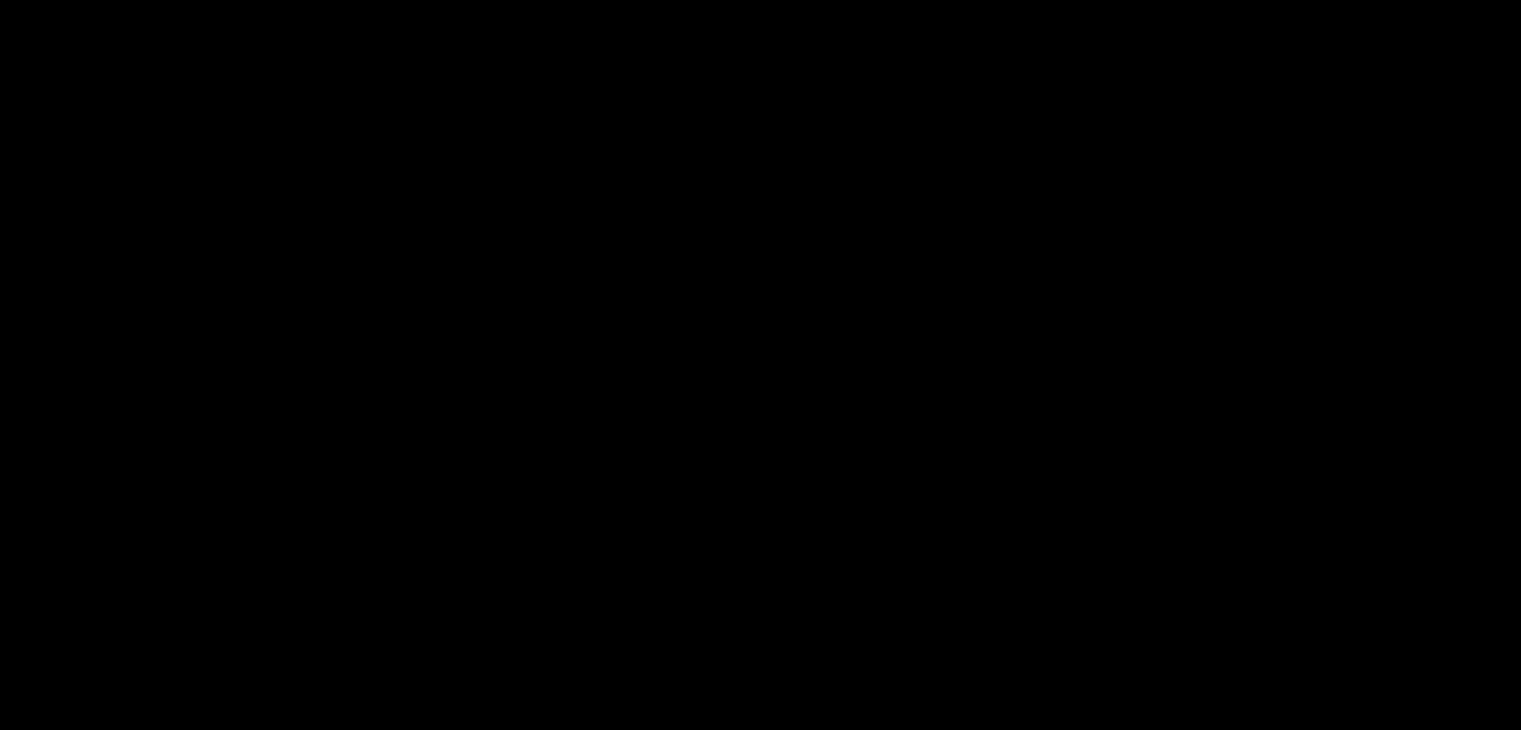 scroll, scrollTop: 0, scrollLeft: 0, axis: both 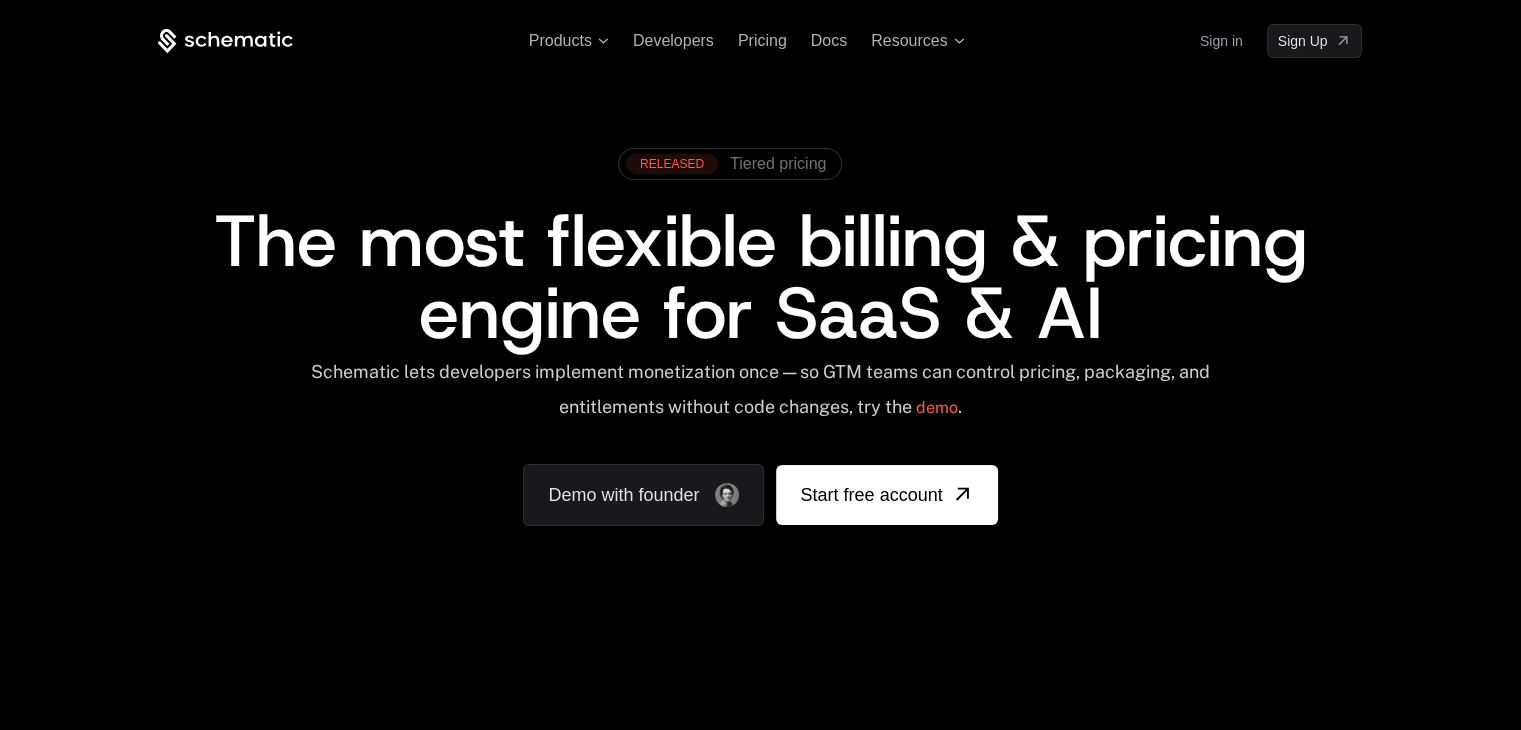 click on "Sign in" at bounding box center (1221, 41) 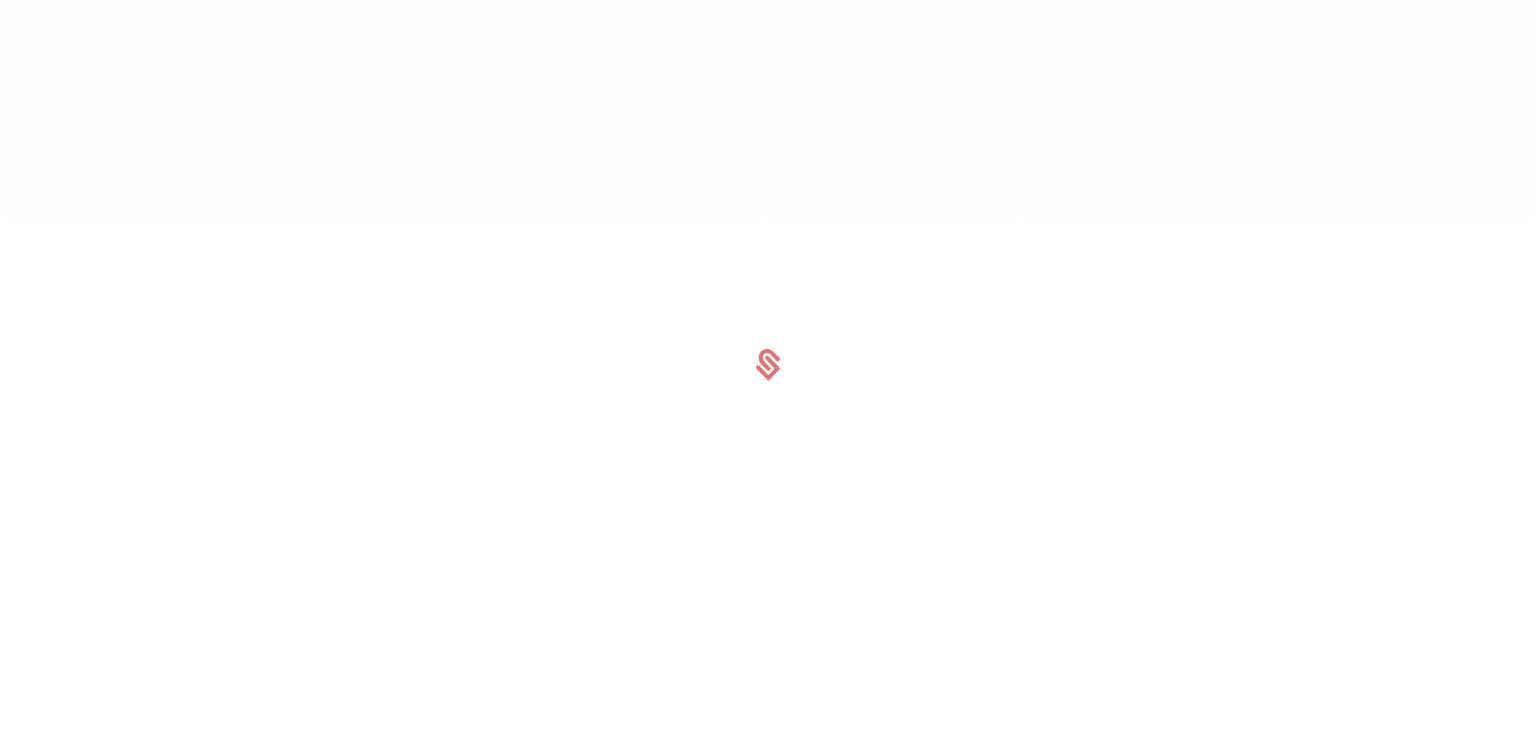scroll, scrollTop: 0, scrollLeft: 0, axis: both 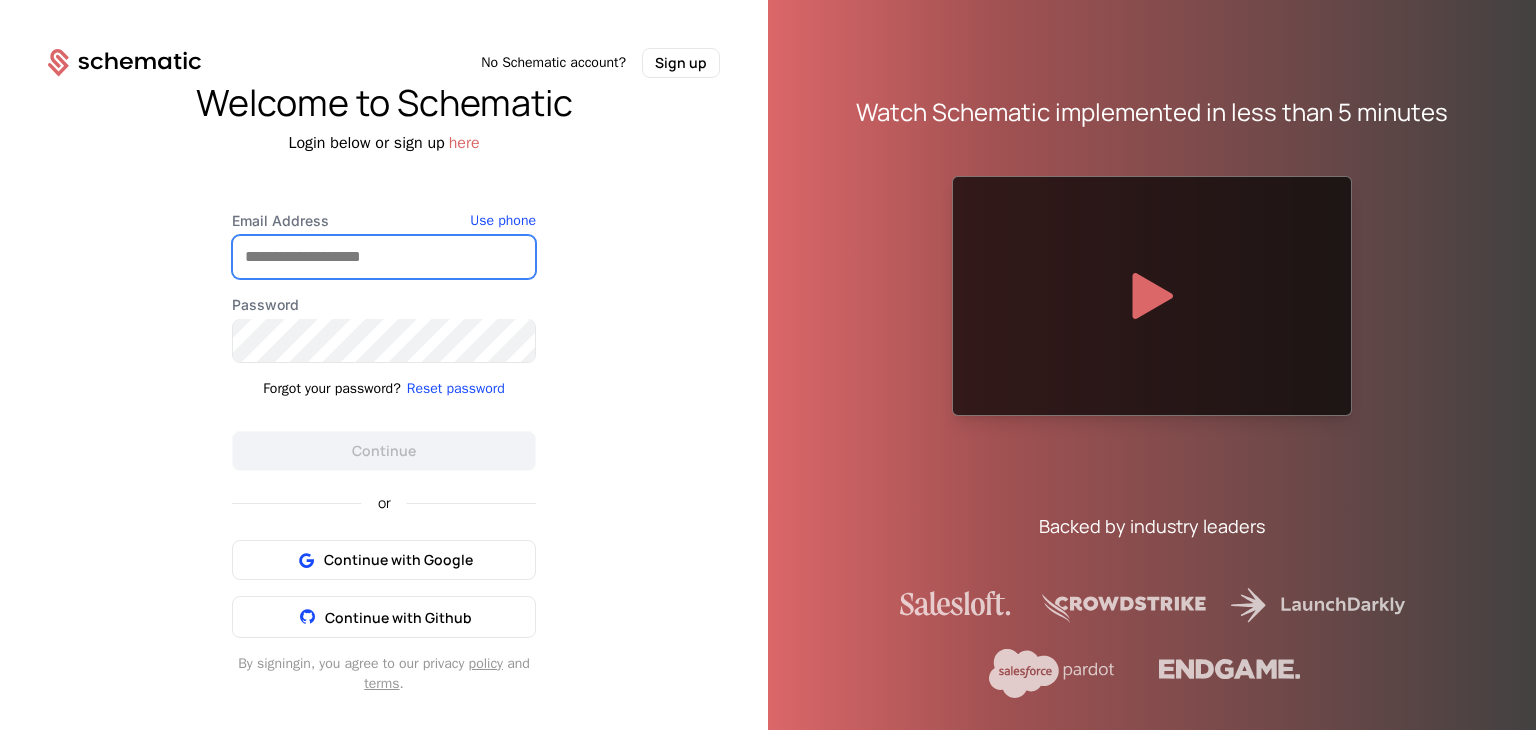 click on "Email Address" at bounding box center [384, 257] 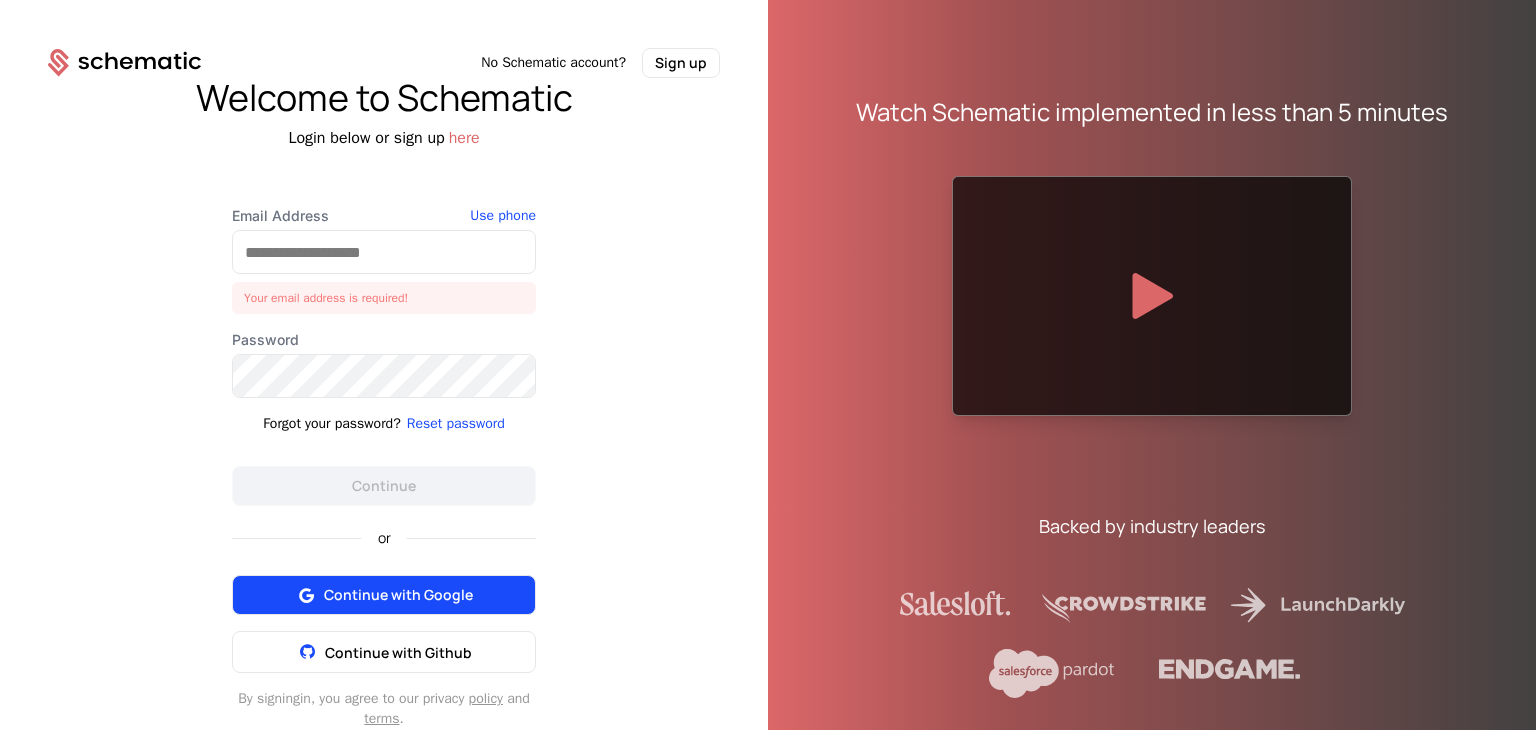click on "or Continue with Google Continue with Github" at bounding box center (384, 589) 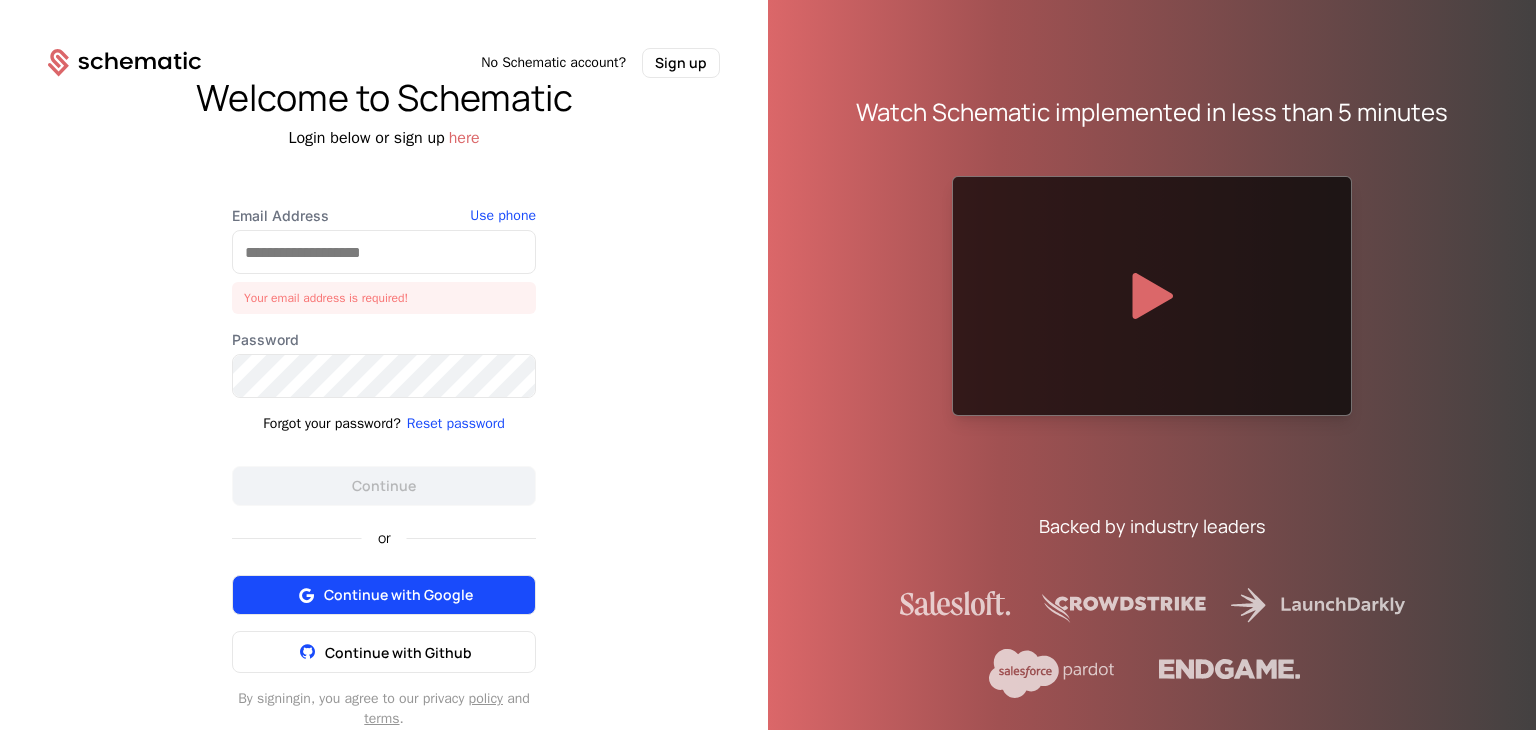 click on "Continue with Google" at bounding box center (398, 595) 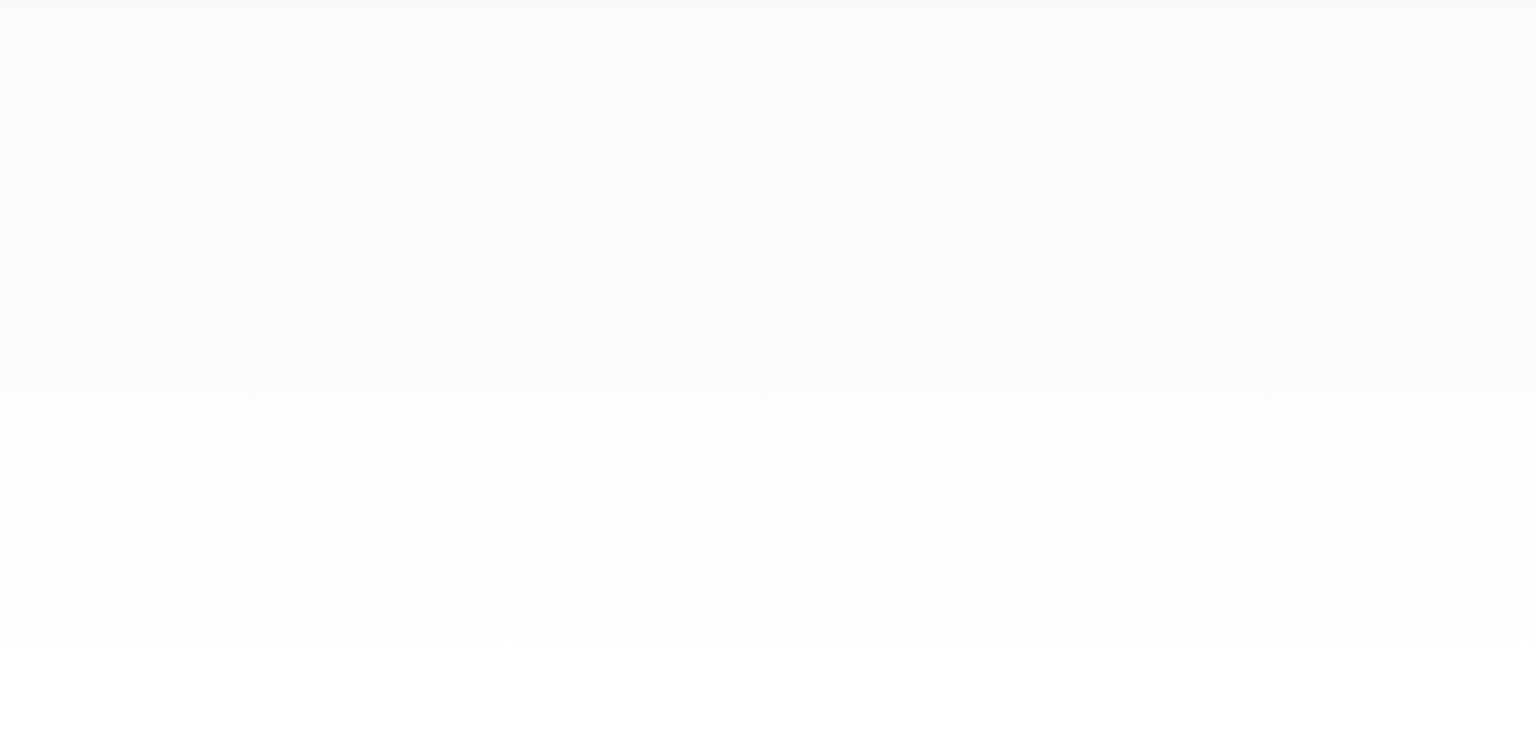 scroll, scrollTop: 0, scrollLeft: 0, axis: both 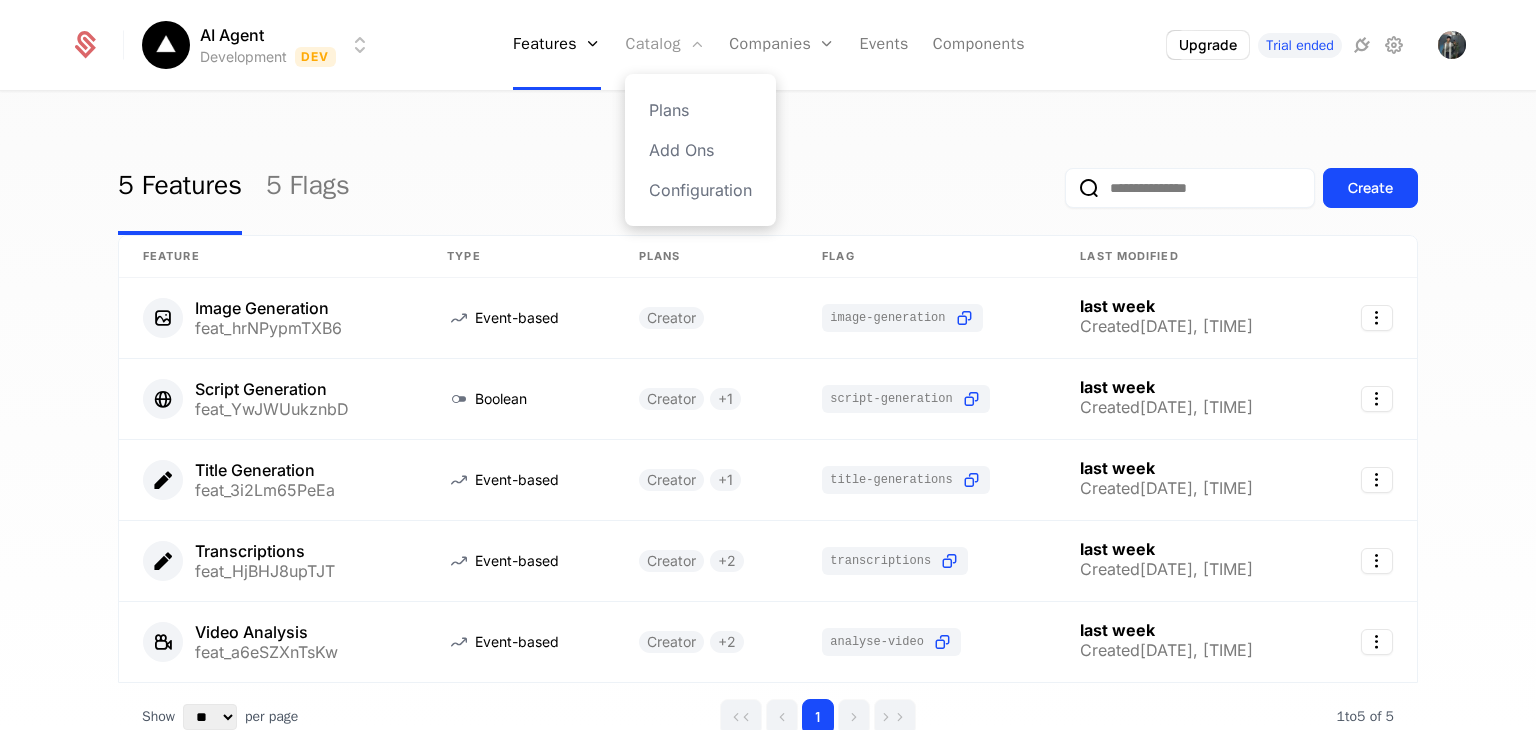click on "Catalog" at bounding box center (665, 45) 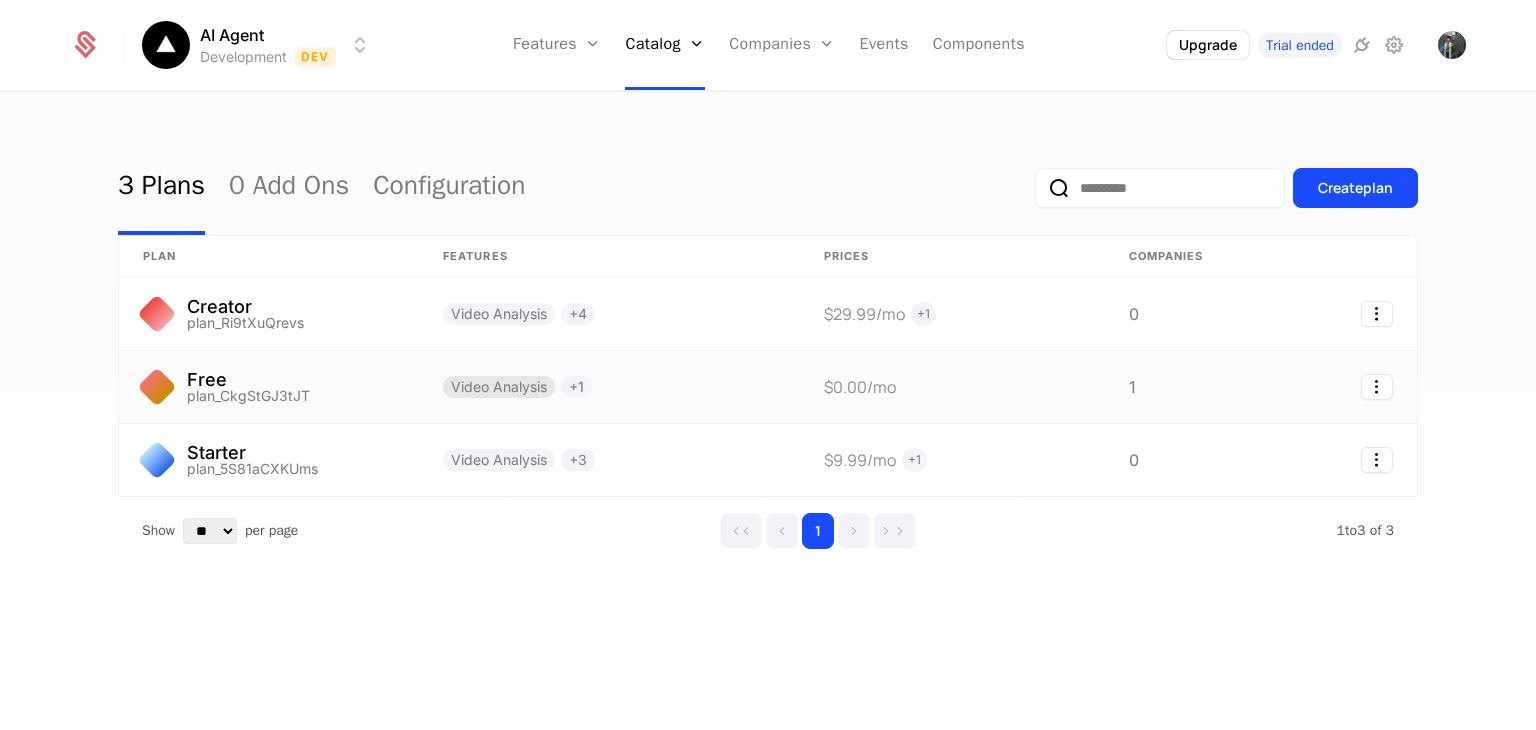 click on "Video Analysis" at bounding box center [499, 387] 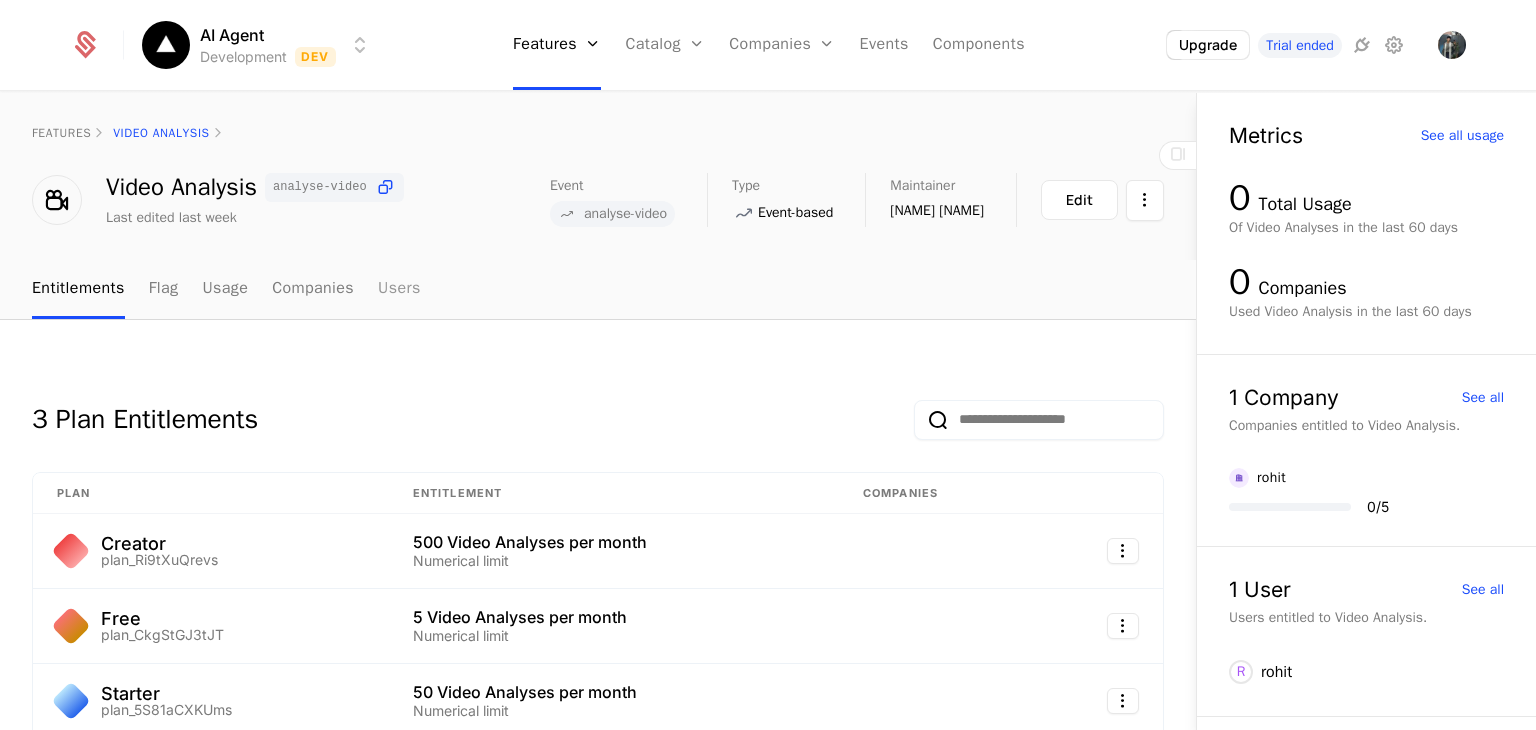click on "Users" at bounding box center (399, 289) 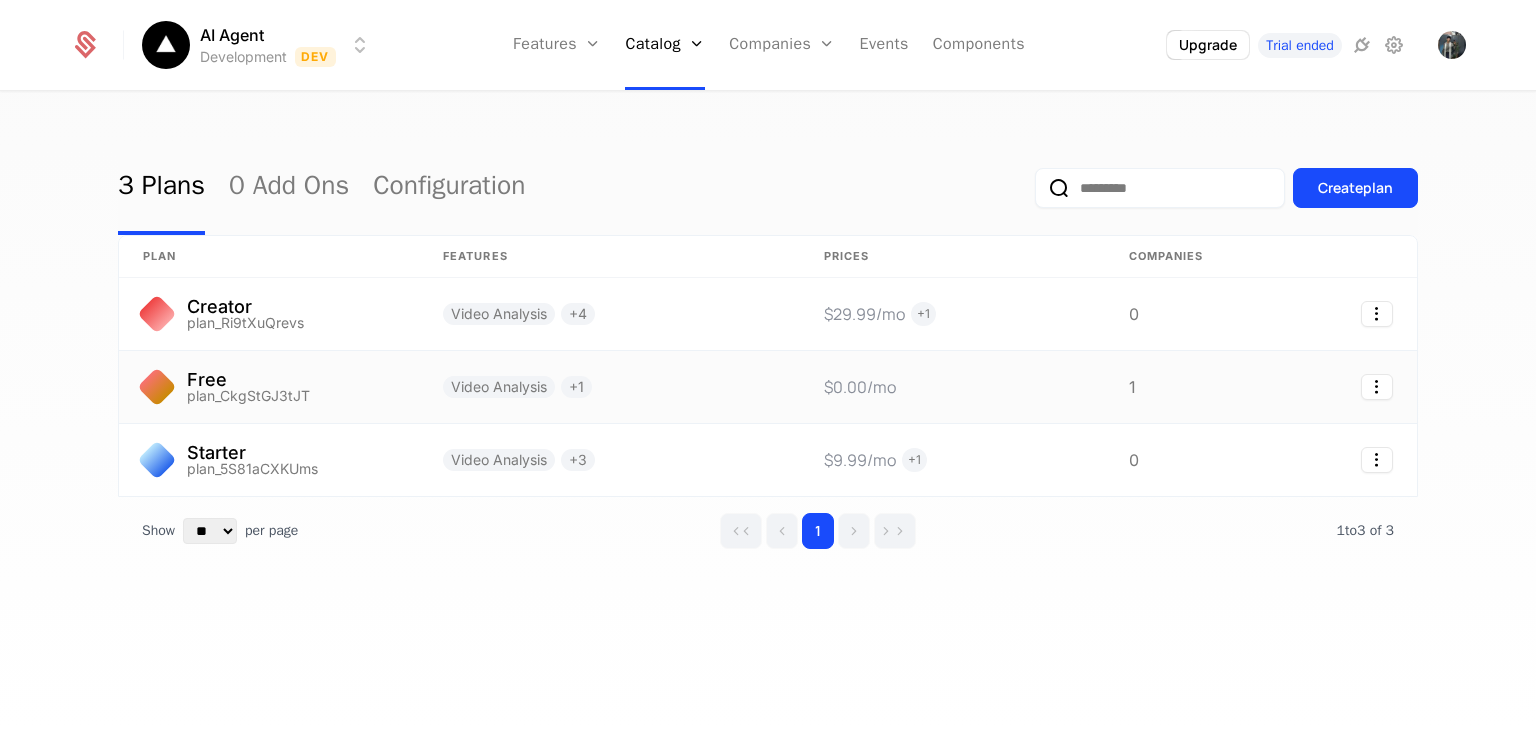 click on "Free plan_CkgStGJ3tJT" at bounding box center [269, 387] 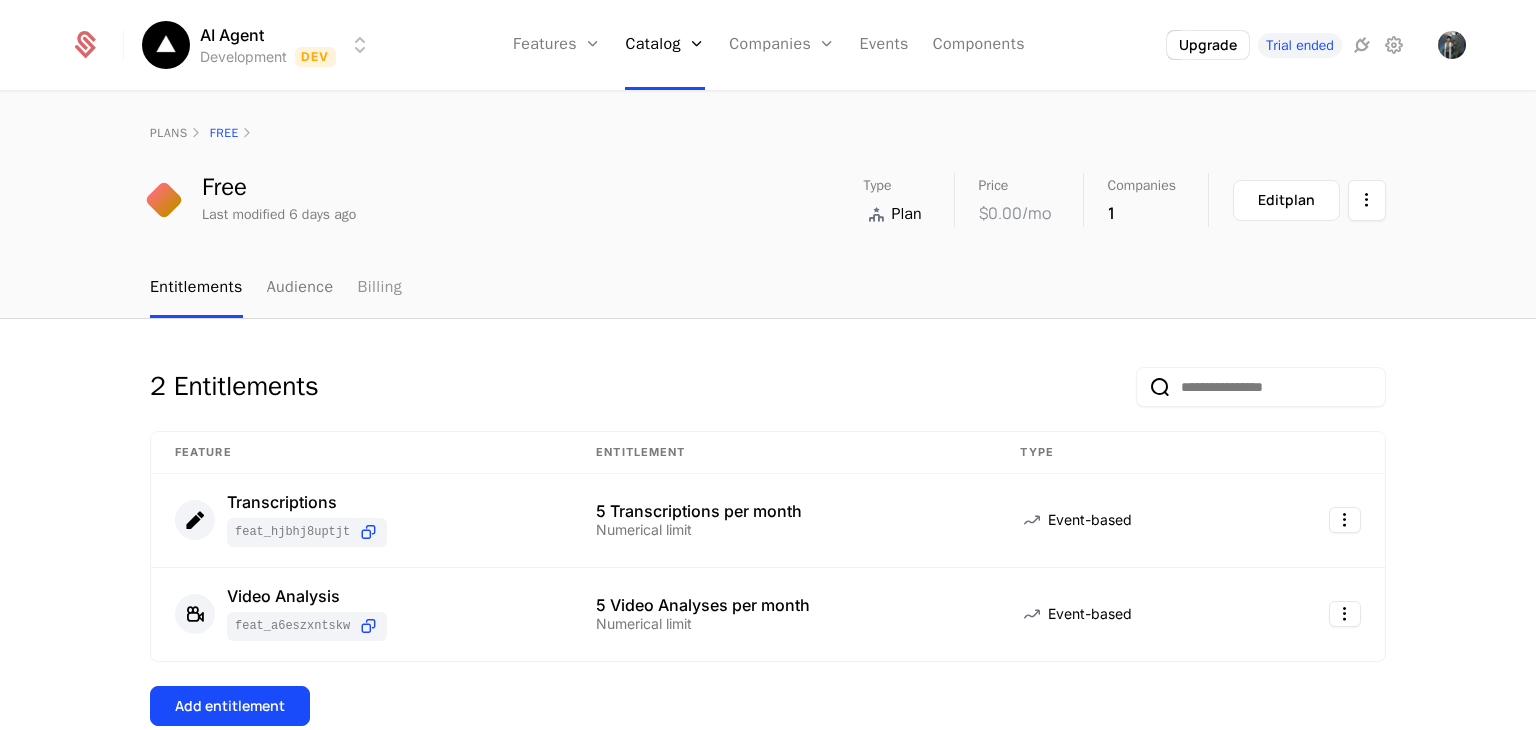 click on "Billing" at bounding box center [379, 288] 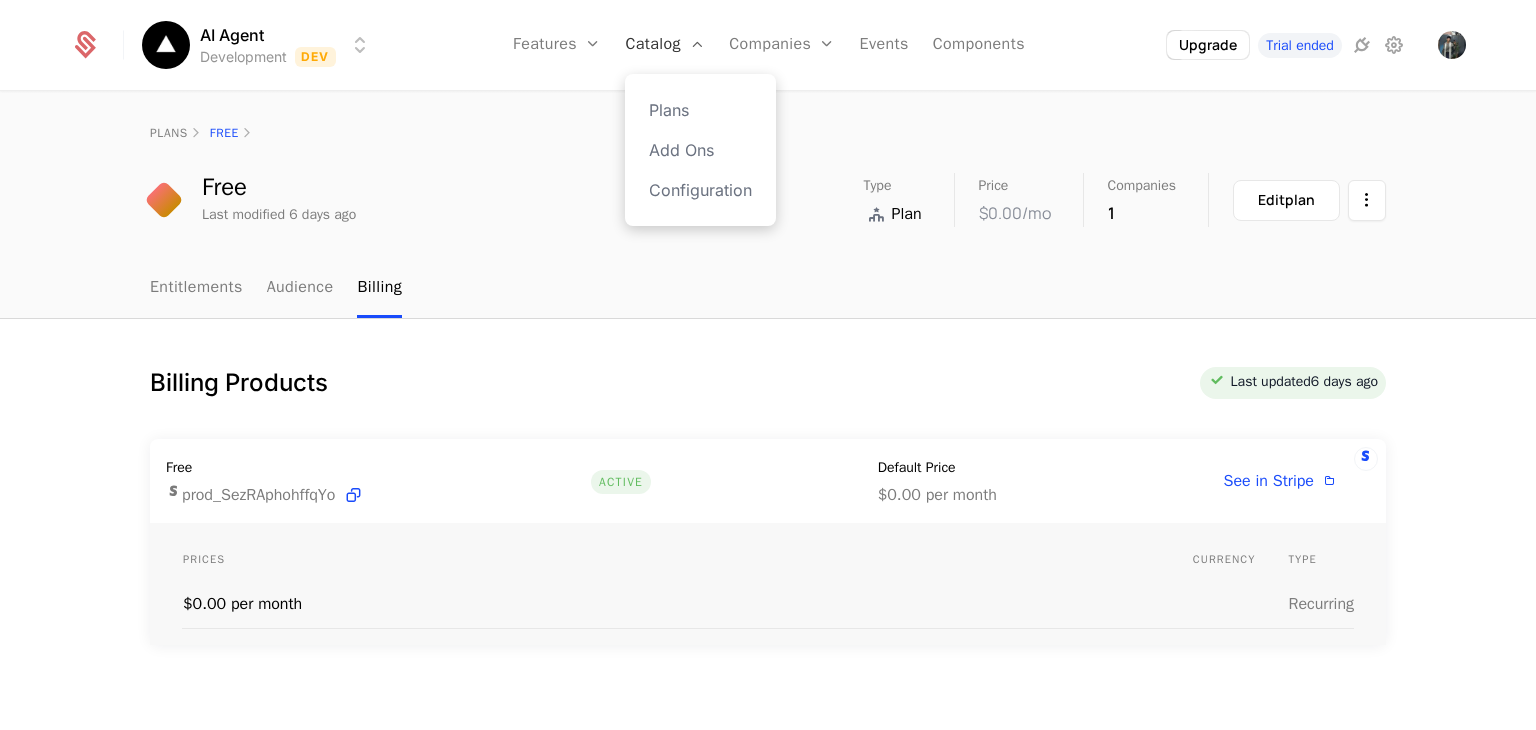 click on "Catalog" at bounding box center [665, 45] 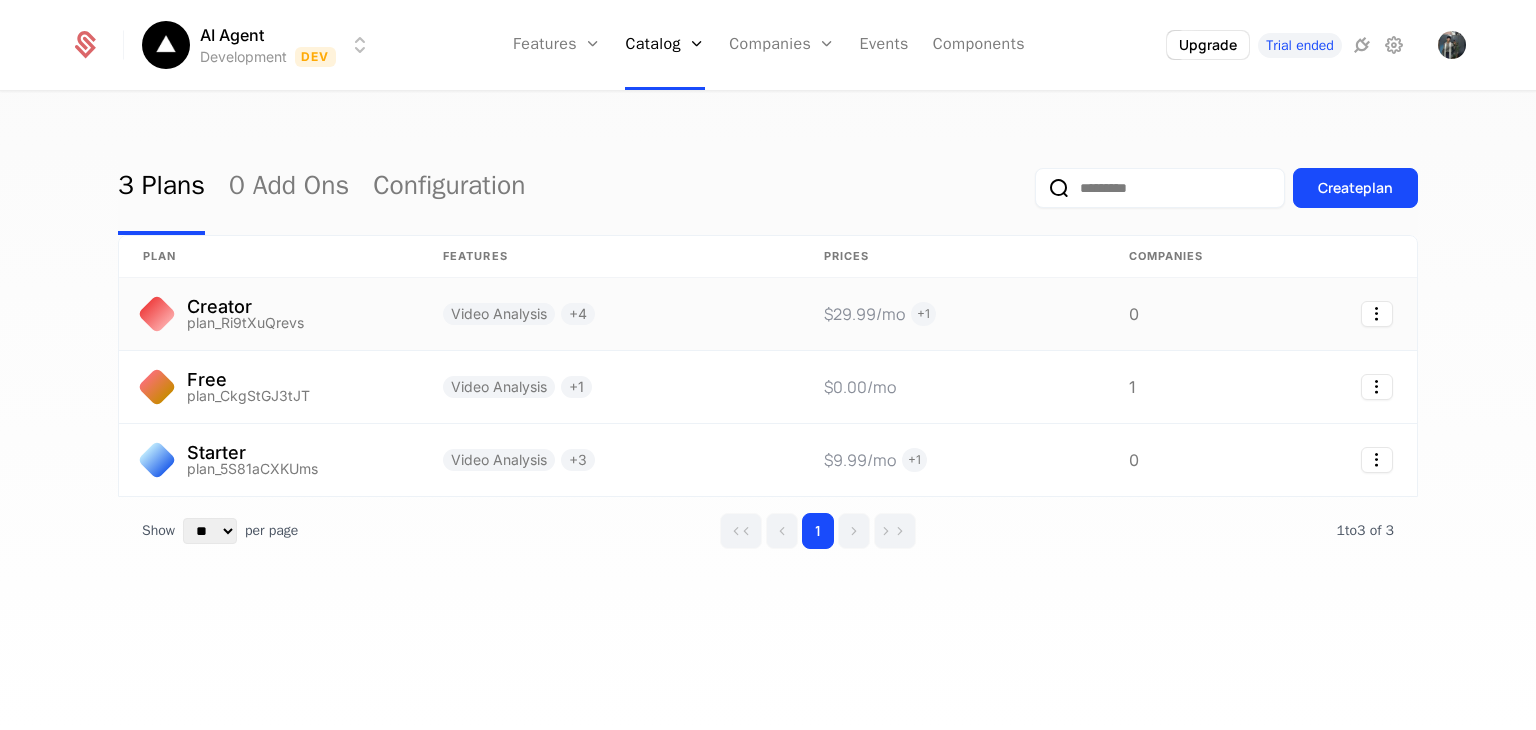 click on "Video Analysis + 4" at bounding box center [609, 314] 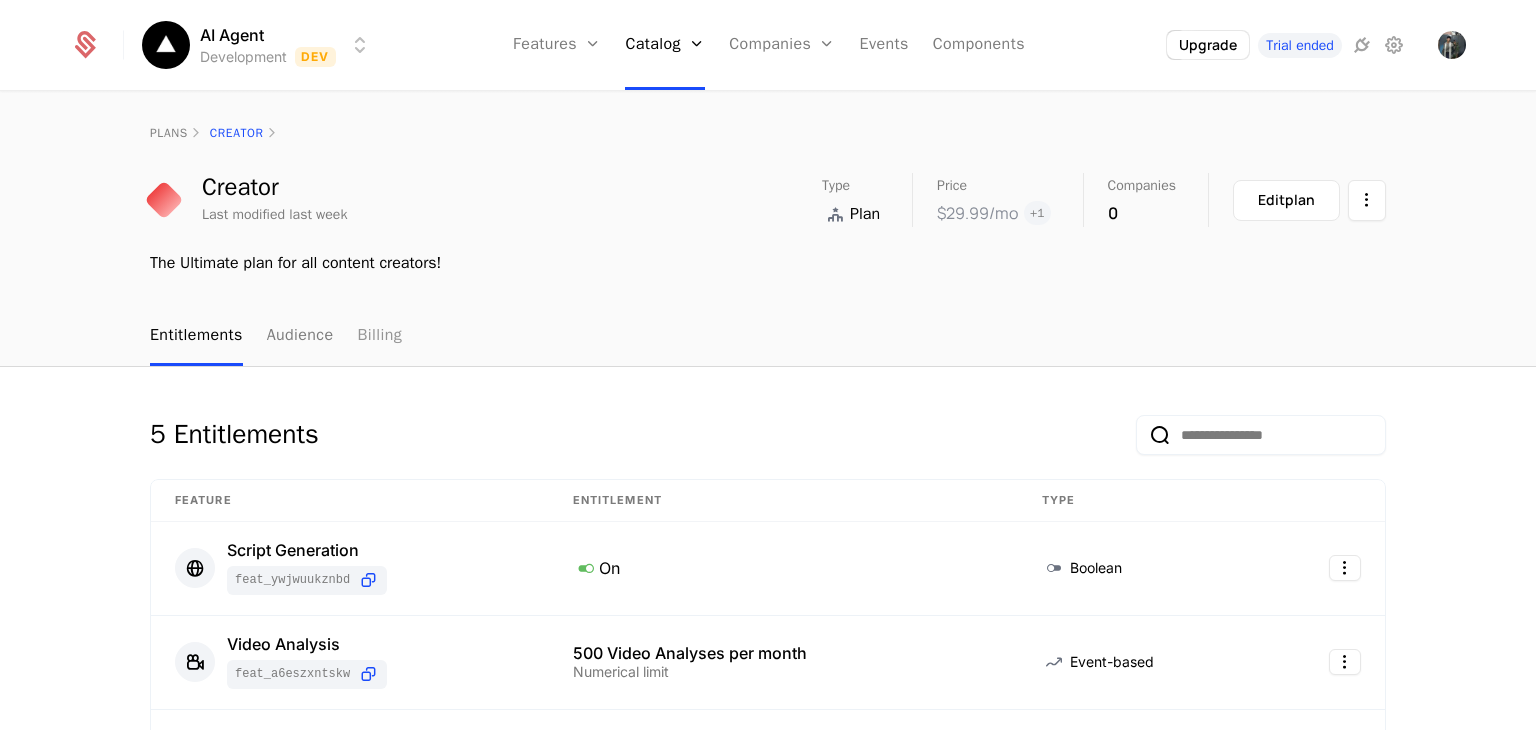 click on "Billing" at bounding box center (379, 336) 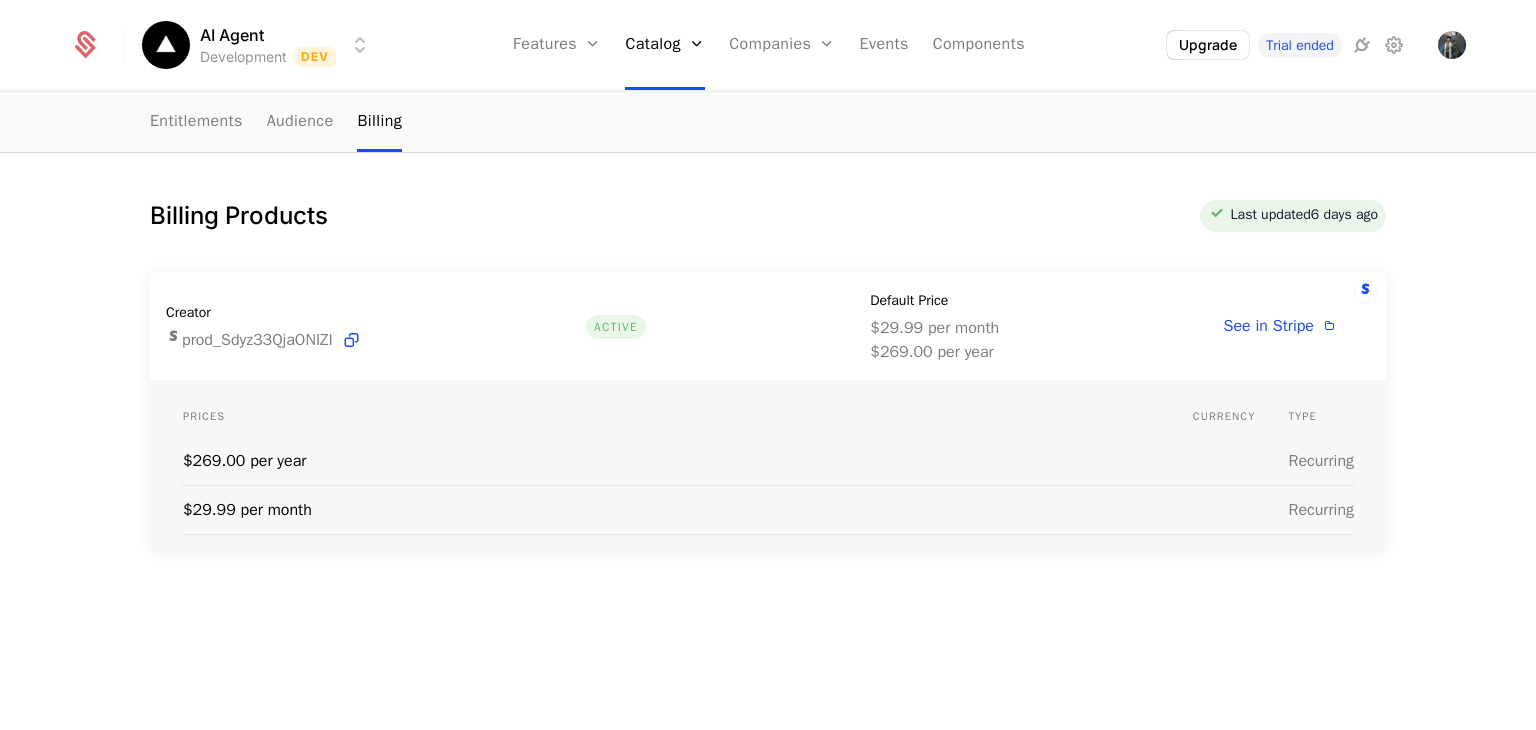 scroll, scrollTop: 176, scrollLeft: 0, axis: vertical 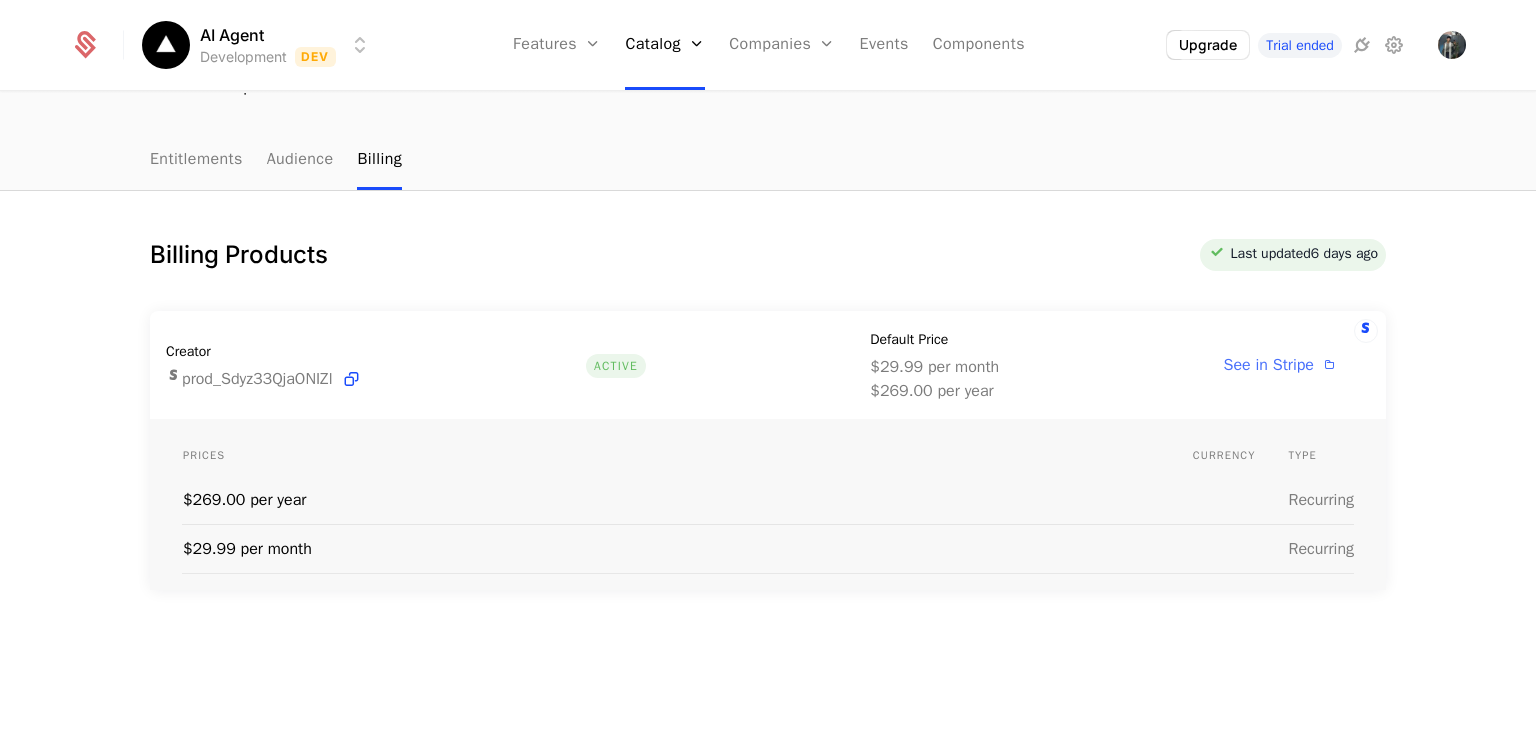 click on "See in Stripe" at bounding box center [1269, 365] 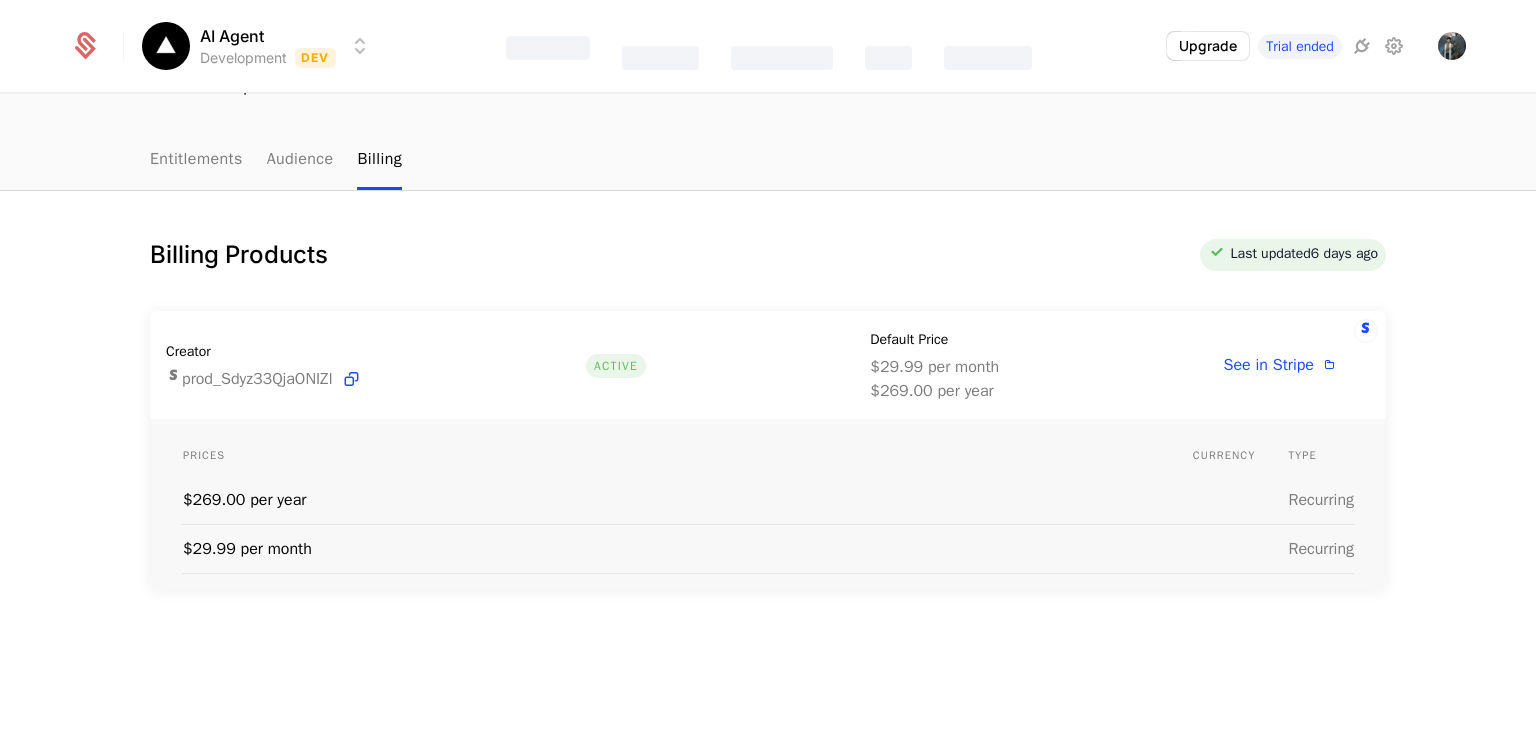 scroll, scrollTop: 0, scrollLeft: 0, axis: both 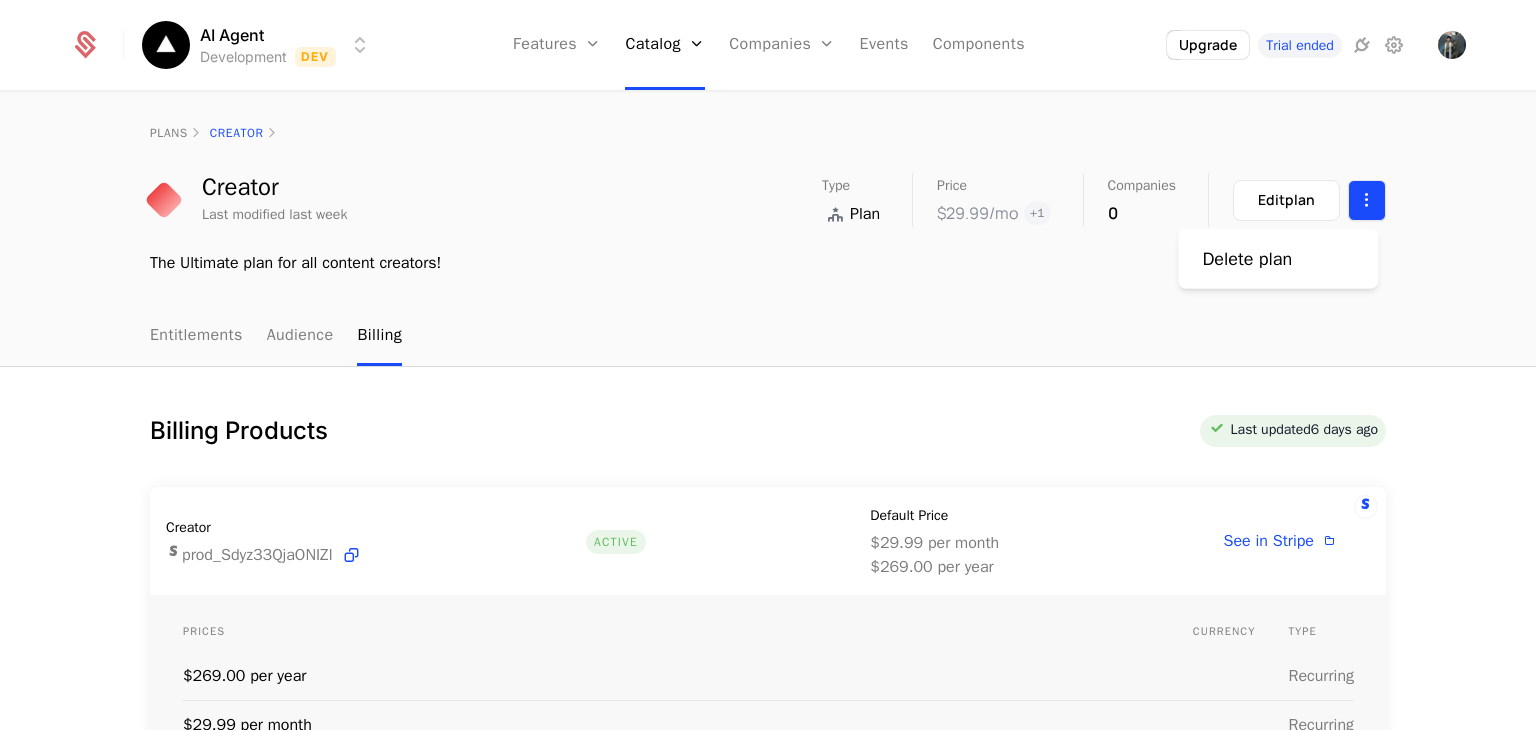 click on "AI Agent Development Dev Features Features Flags Catalog Plans Add Ons Configuration Companies Companies Users Events Components Upgrade Trial ended plans Creator Creator Last modified last week Type Plan Price $29.99 /mo + 1 Companies 0 Edit  plan The Ultimate plan for all content creators! Entitlements Audience Billing Billing Products   Last updated  6 days ago Creator prod_Sdyz33QjaONIZl Active Default Price $29.99 per month $269.00 per year See in Stripe Prices Currency Type $269.00   per year Recurring $29.99   per month Recurring
Best Viewed on Desktop You're currently viewing this on a  mobile device . For the best experience,   we recommend using a desktop or larger screens , as the application isn't fully optimized for smaller resolutions just yet. Got it  Delete plan" at bounding box center [768, 365] 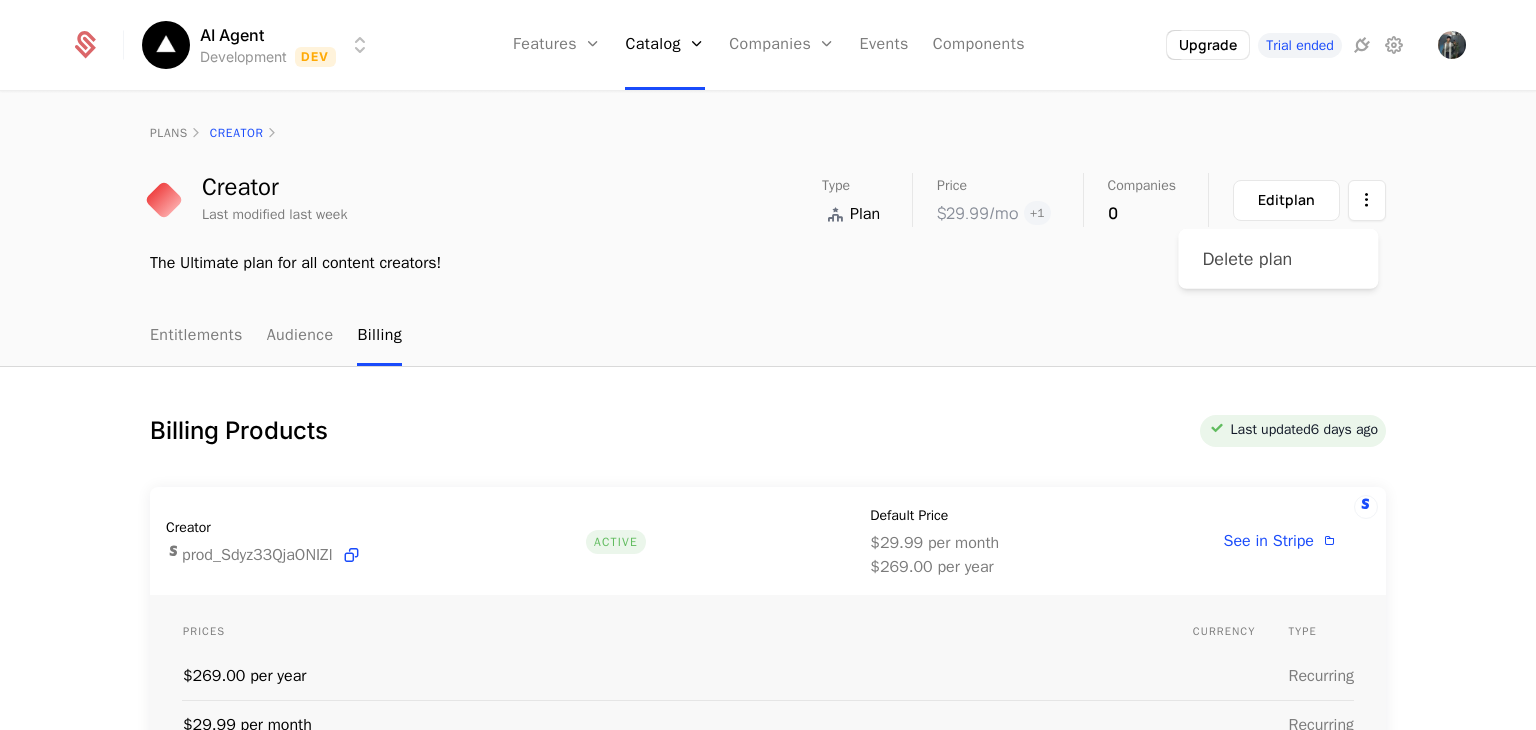 click on "Delete plan" at bounding box center (1247, 259) 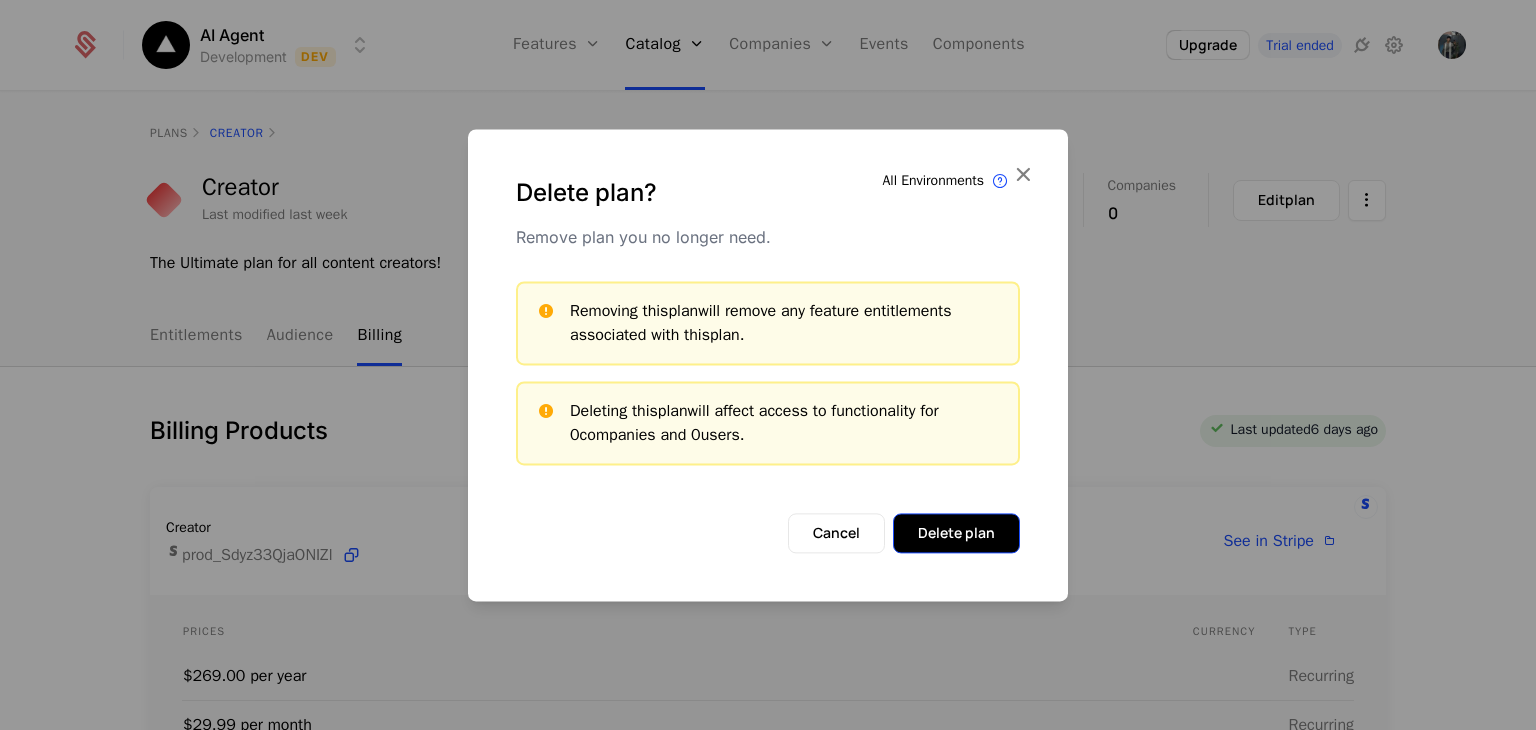 click on "Delete plan" at bounding box center [956, 533] 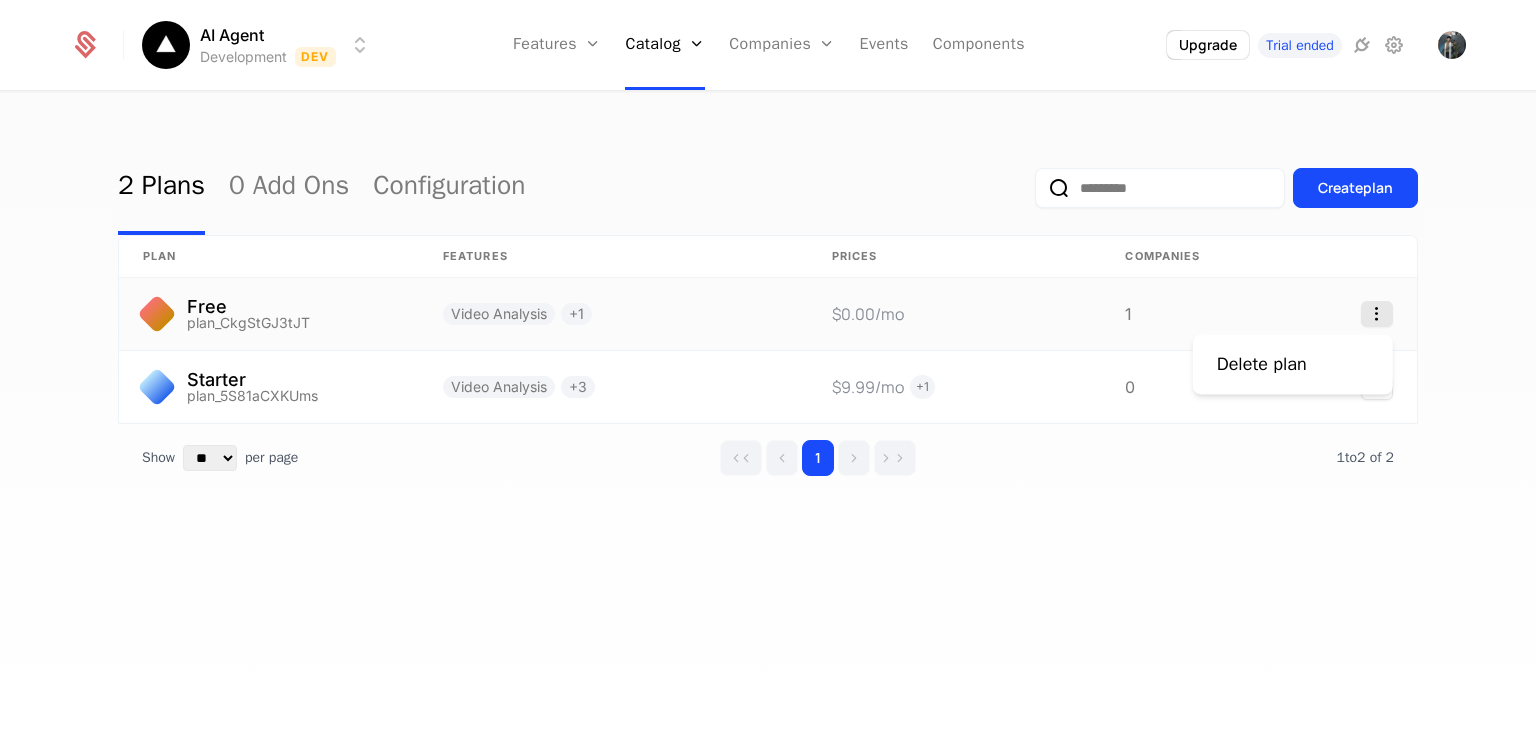 click on "AI Agent Development Dev Features Features Flags Catalog Plans Add Ons Configuration Companies Companies Users Events Components Upgrade Trial ended 2 Plans 0 Add Ons Configuration Create  plan plan Features Prices Companies Free plan_CkgStGJ3tJT Video Analysis + 1 $0.00 /mo 1 Starter plan_5S81aCXKUms Video Analysis + 3 $9.99 /mo + 1 0 Show ** ** ** *** *** per page per page 1 1  to  2   of   2  of   2
Best Viewed on Desktop You're currently viewing this on a  mobile device . For the best experience,   we recommend using a desktop or larger screens , as the application isn't fully optimized for smaller resolutions just yet. Got it  Delete plan" at bounding box center [768, 365] 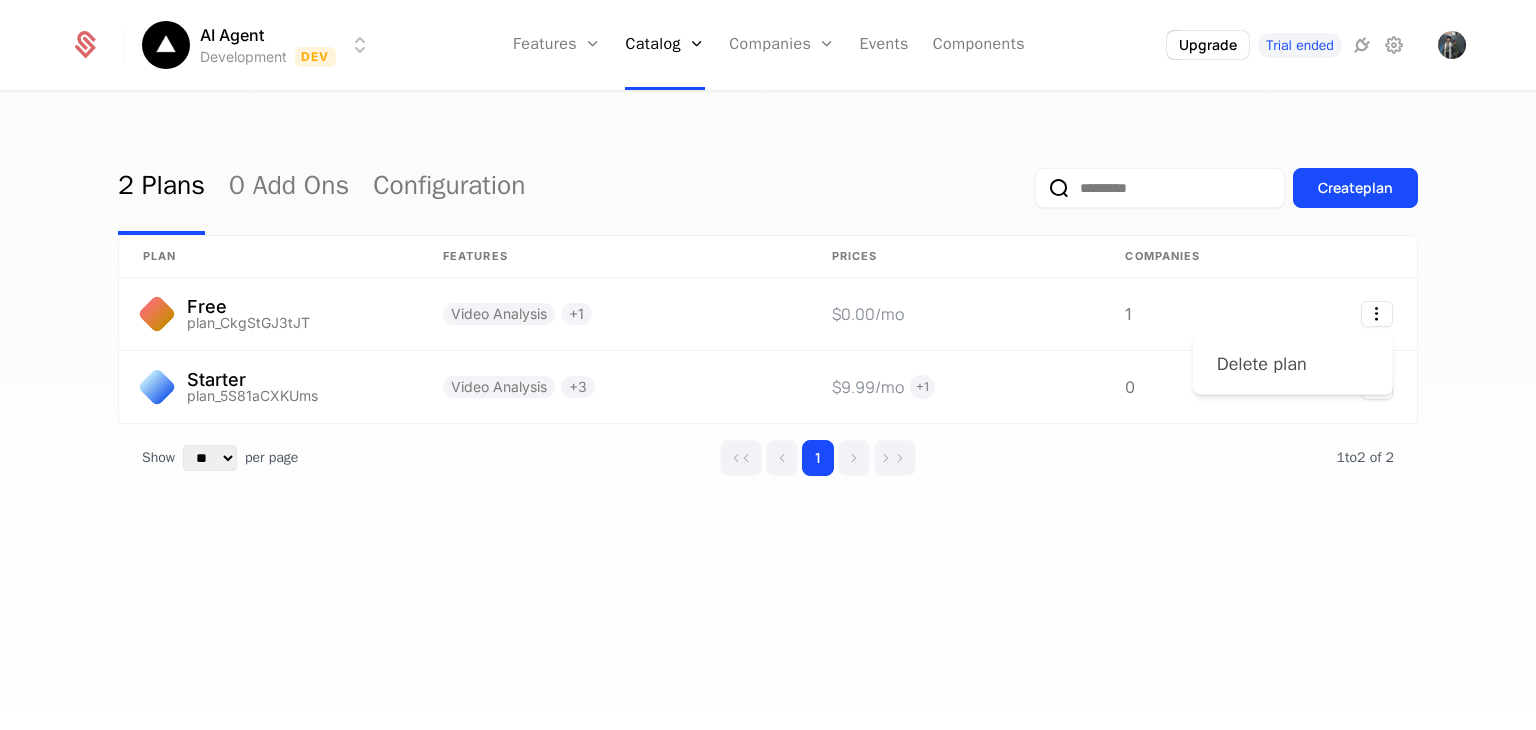 click on "Delete plan" at bounding box center [1262, 364] 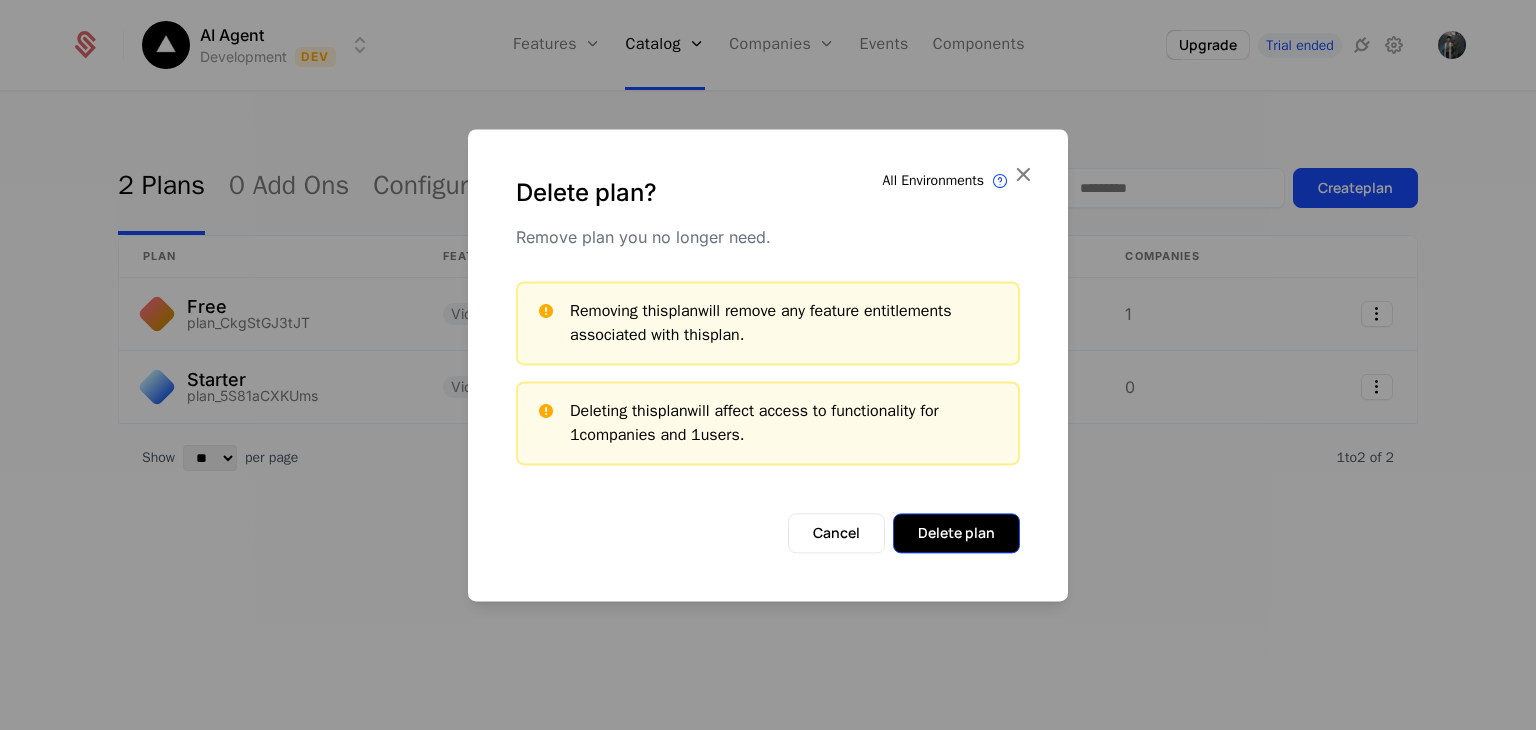 click on "Delete plan" at bounding box center (956, 533) 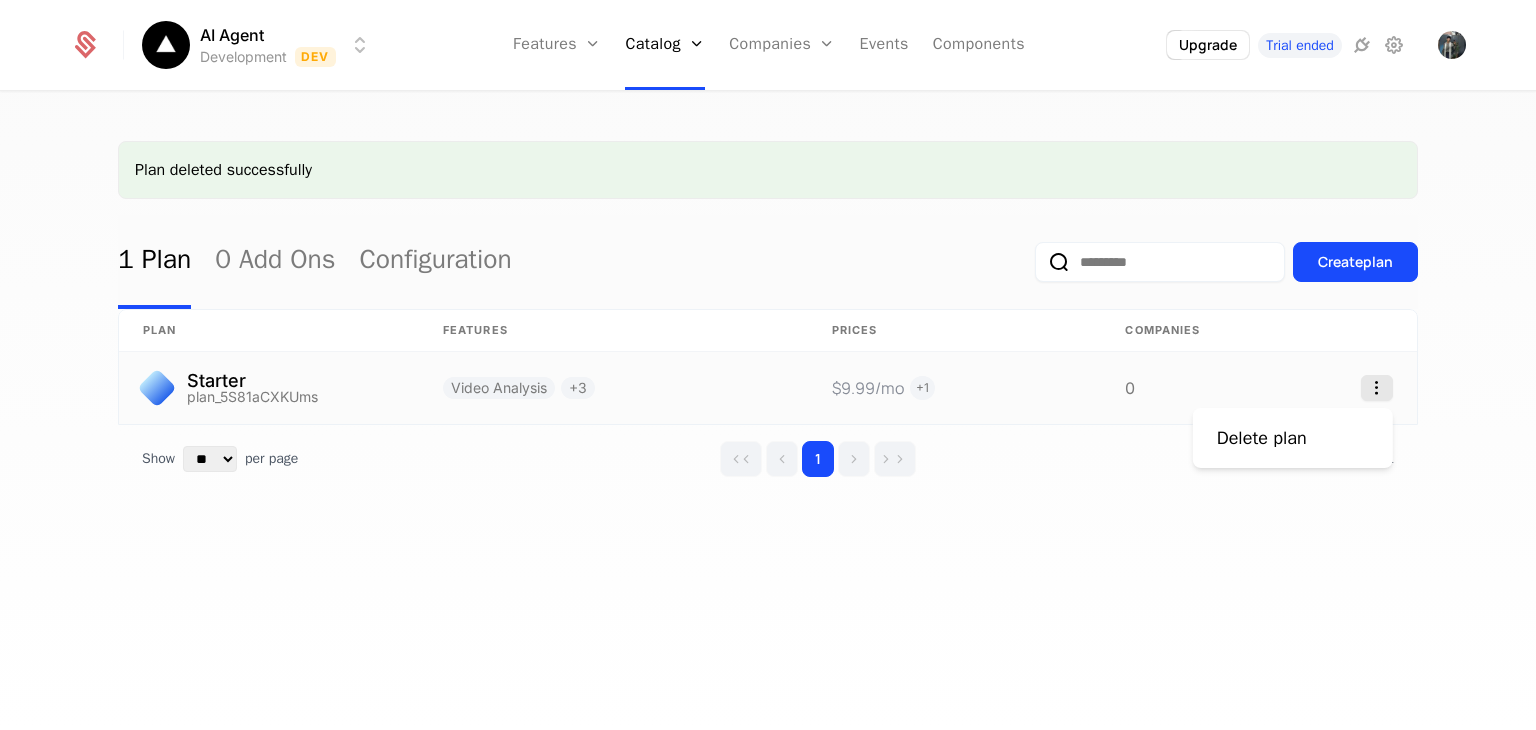 click on "AI Agent Development Dev Features Features Flags Catalog Plans Add Ons Configuration Companies Companies Users Events Components Upgrade Trial ended Plan deleted successfully 1 Plan 0 Add Ons Configuration Create  plan plan Features Prices Companies Starter plan_5S81aCXKUms Video Analysis + 3 $9.99 /mo + 1 0 Show ** ** ** *** *** per page per page 1 1  to  1   of   1  of   1
Best Viewed on Desktop You're currently viewing this on a  mobile device . For the best experience,   we recommend using a desktop or larger screens , as the application isn't fully optimized for smaller resolutions just yet. Got it  Delete plan" at bounding box center [768, 365] 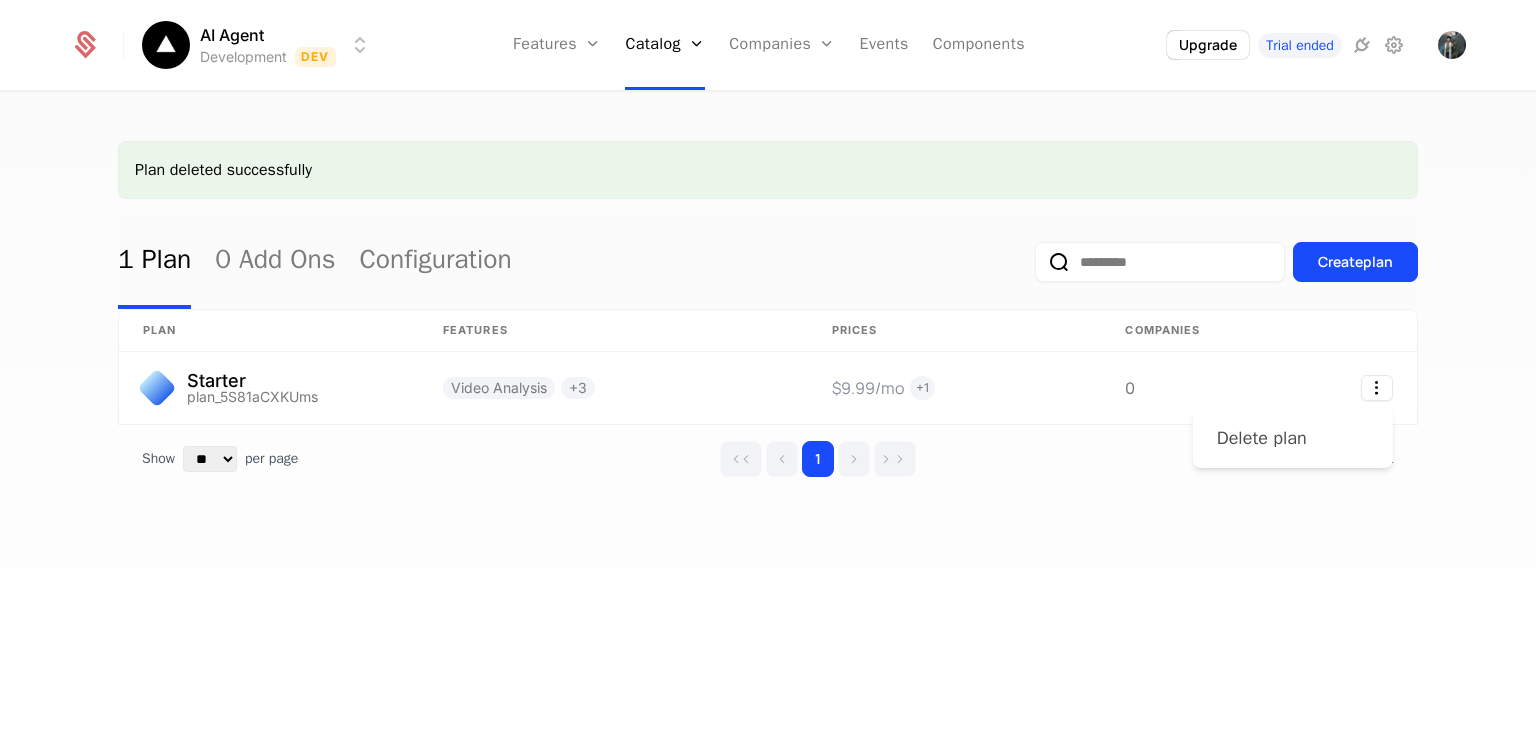 click on "Delete plan" at bounding box center (1262, 438) 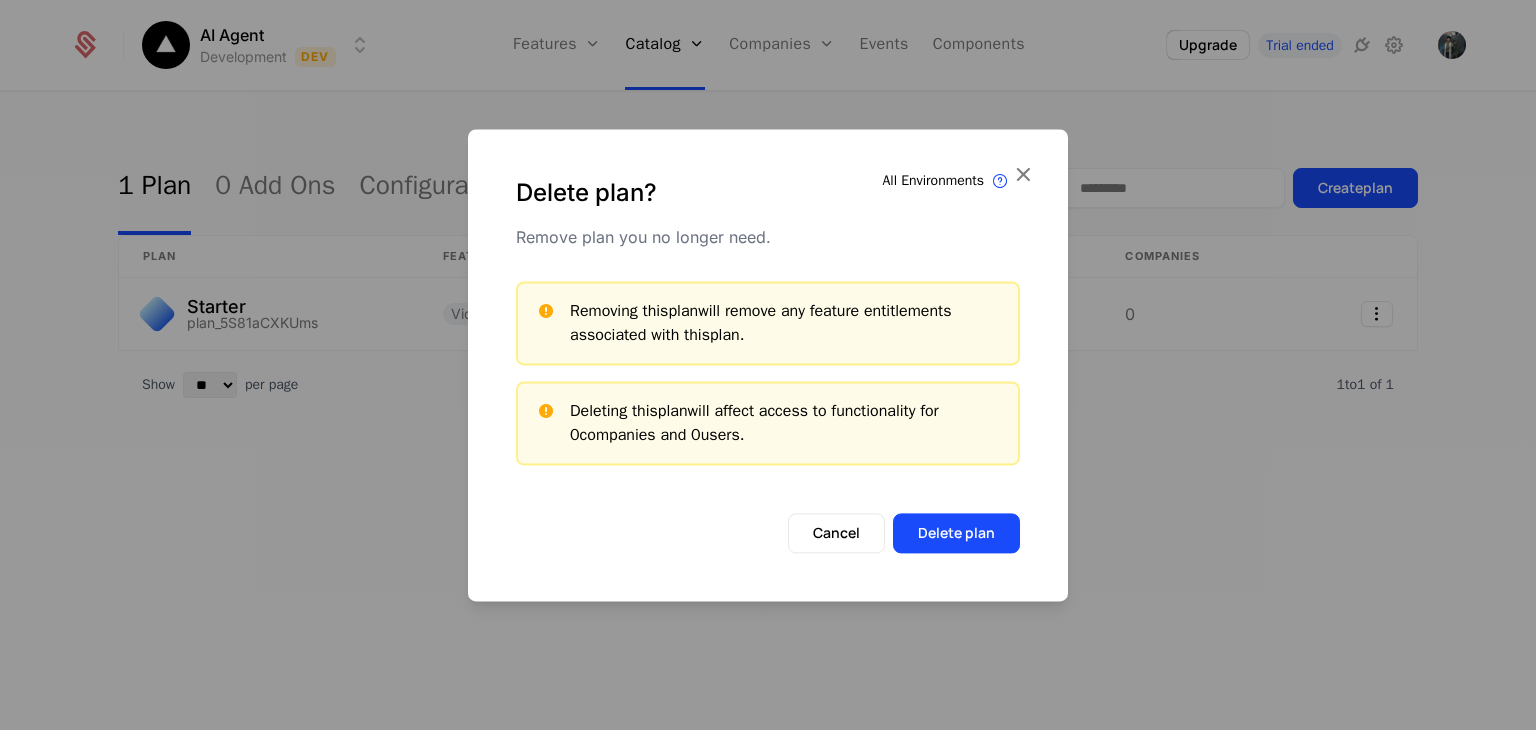 click on "Delete plan" at bounding box center [956, 533] 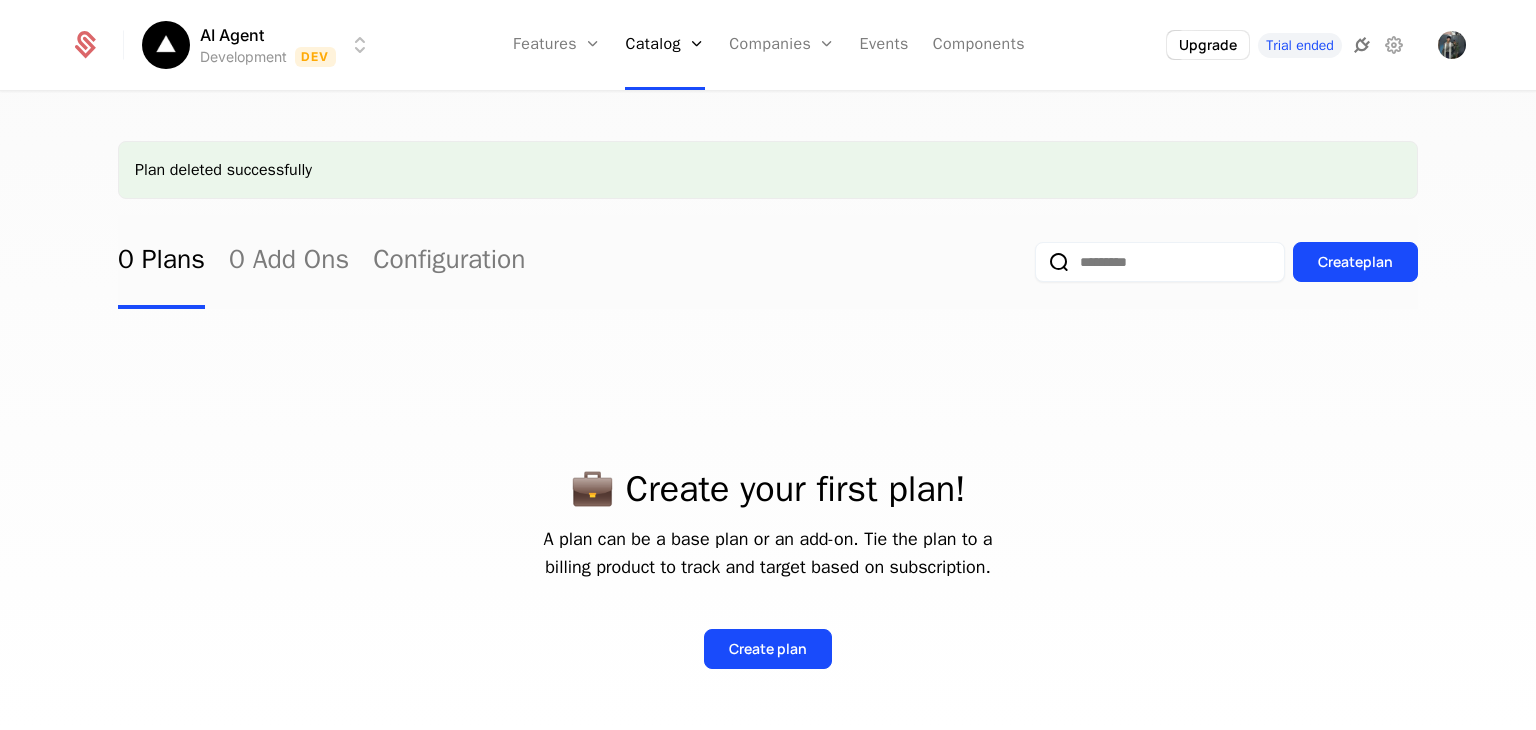 click at bounding box center [1362, 45] 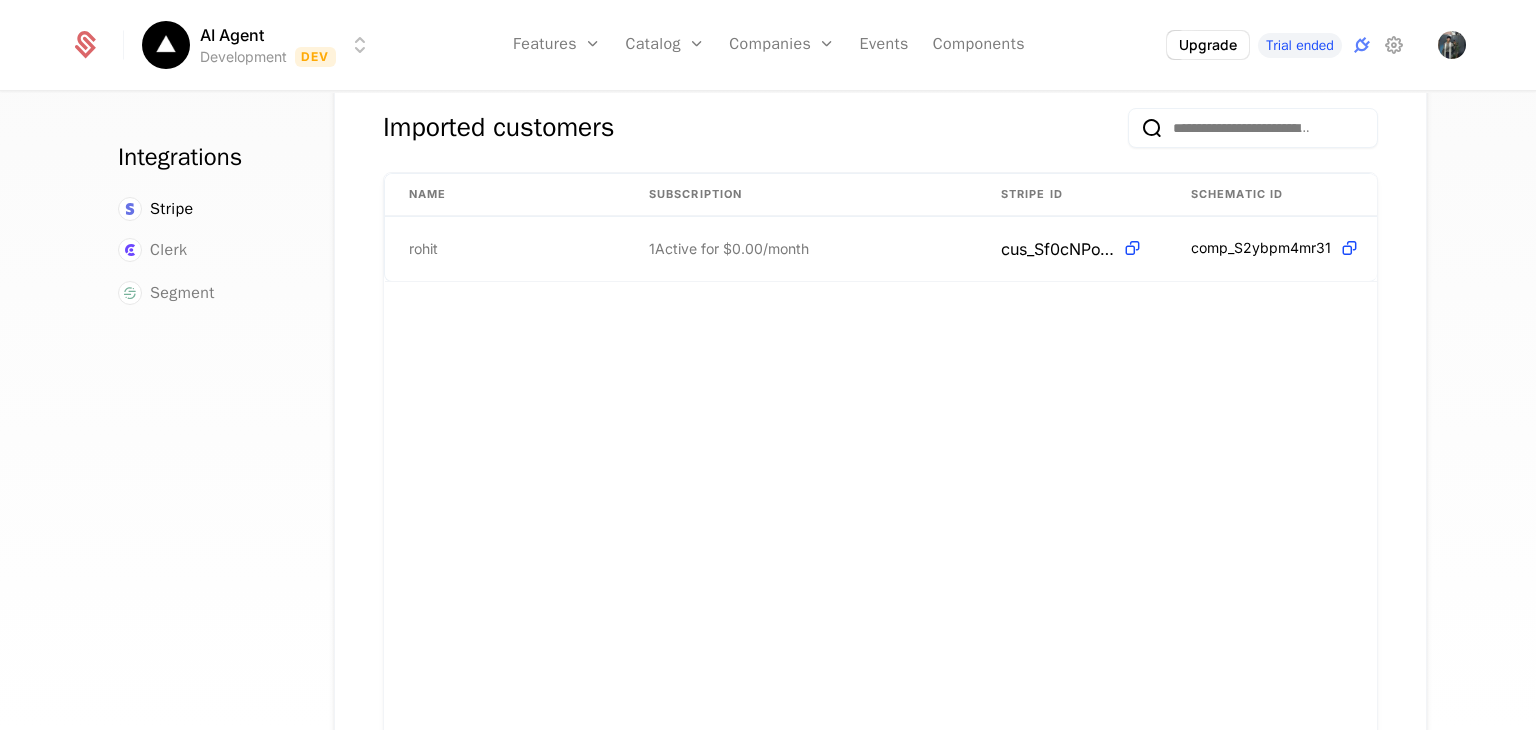 scroll, scrollTop: 0, scrollLeft: 0, axis: both 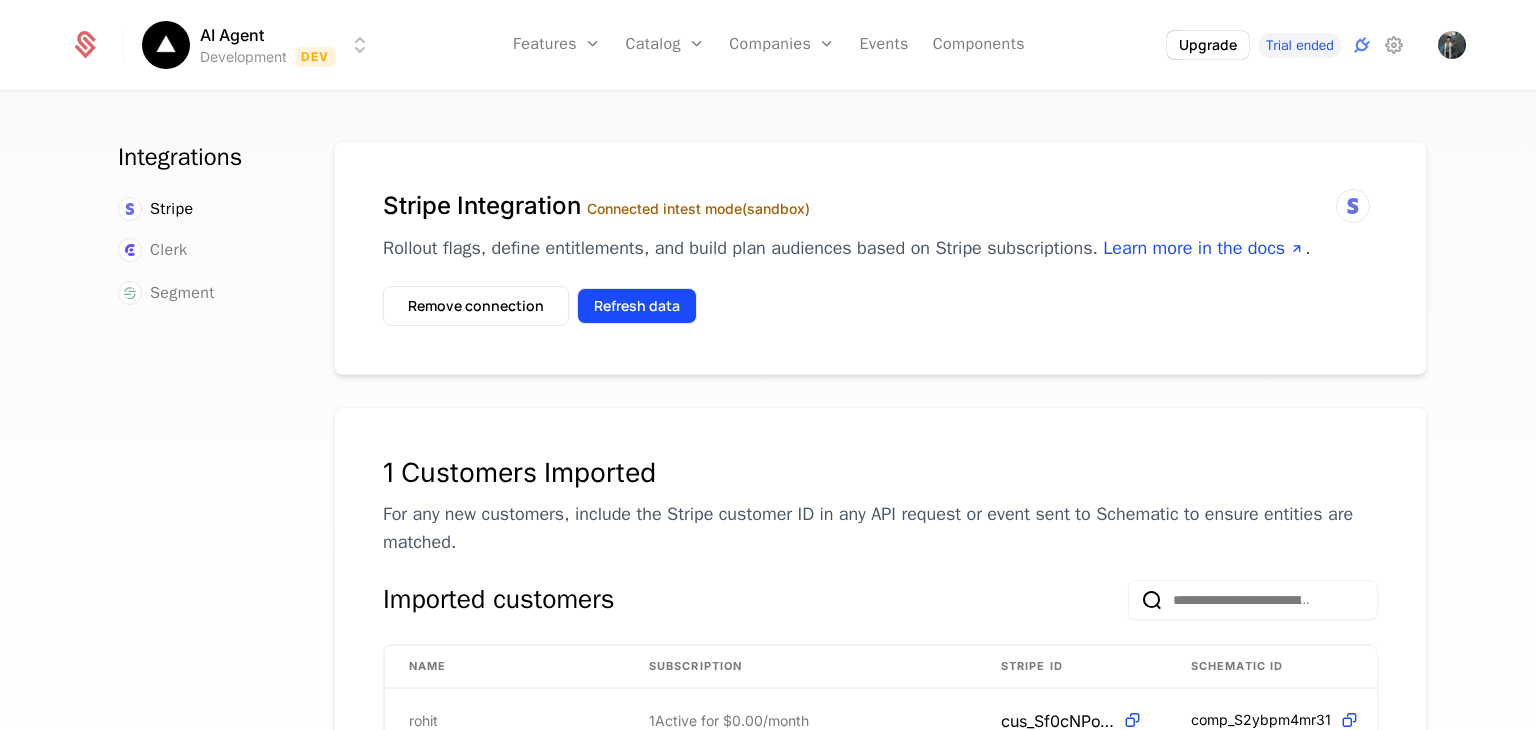 click on "Refresh data" at bounding box center [637, 306] 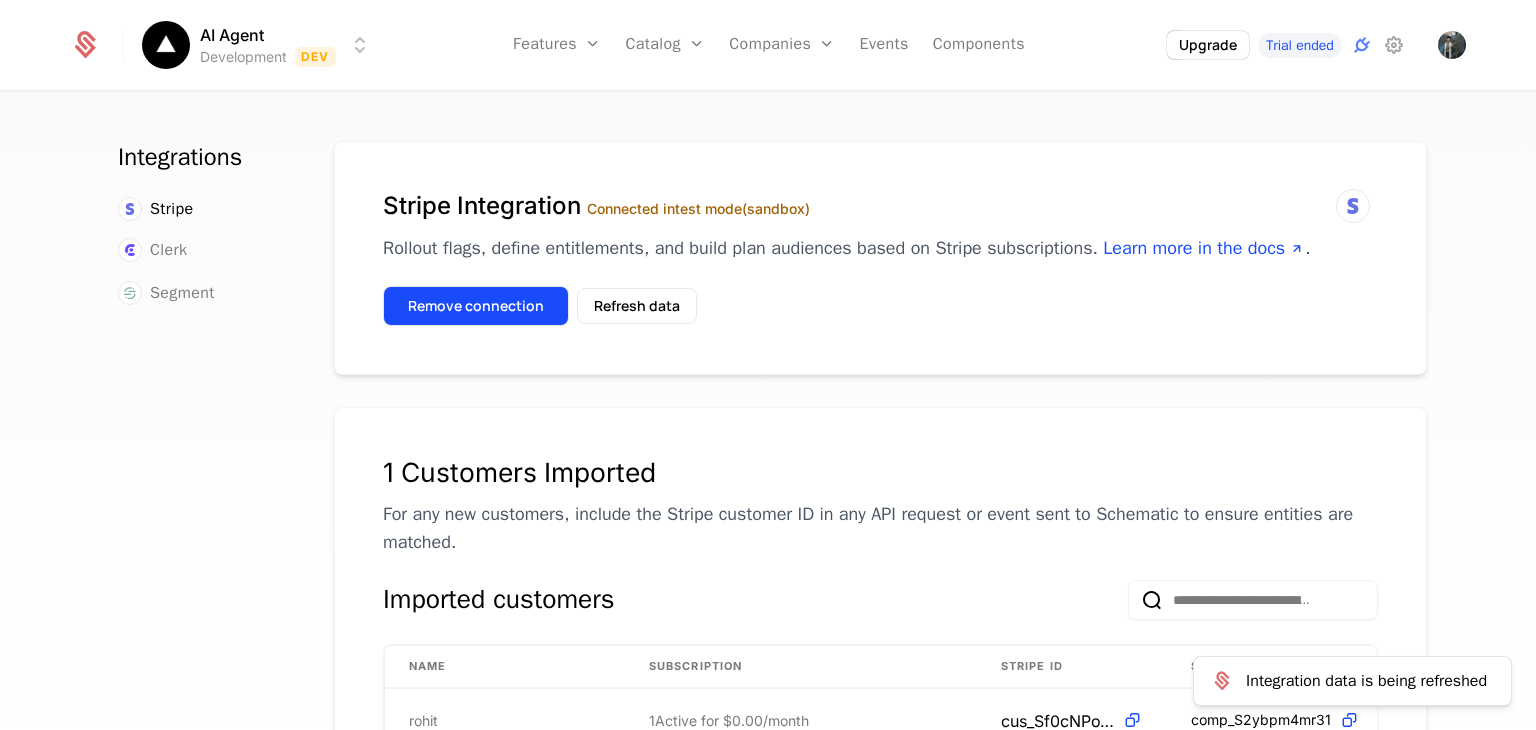 click on "Remove connection" at bounding box center [476, 306] 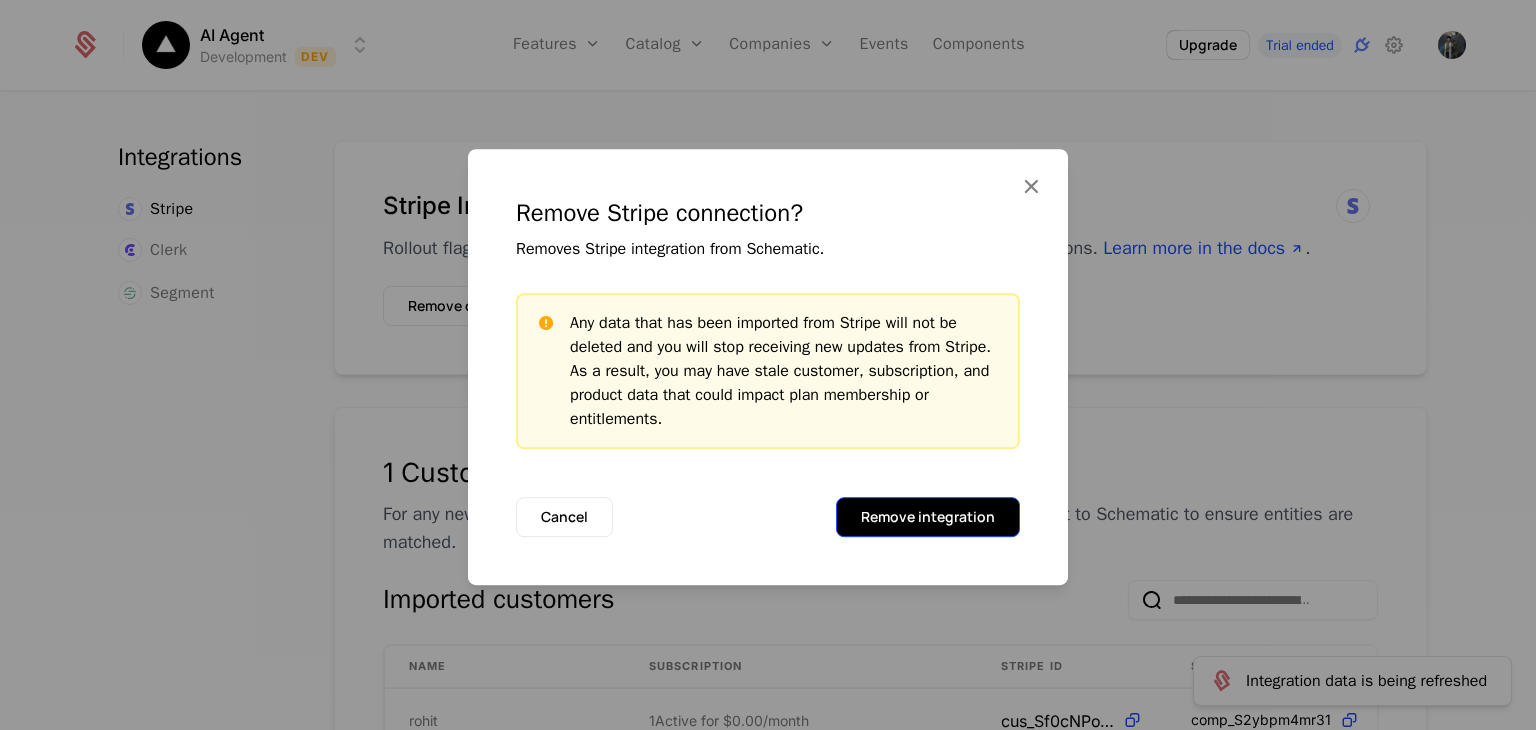 click on "Remove integration" at bounding box center [928, 517] 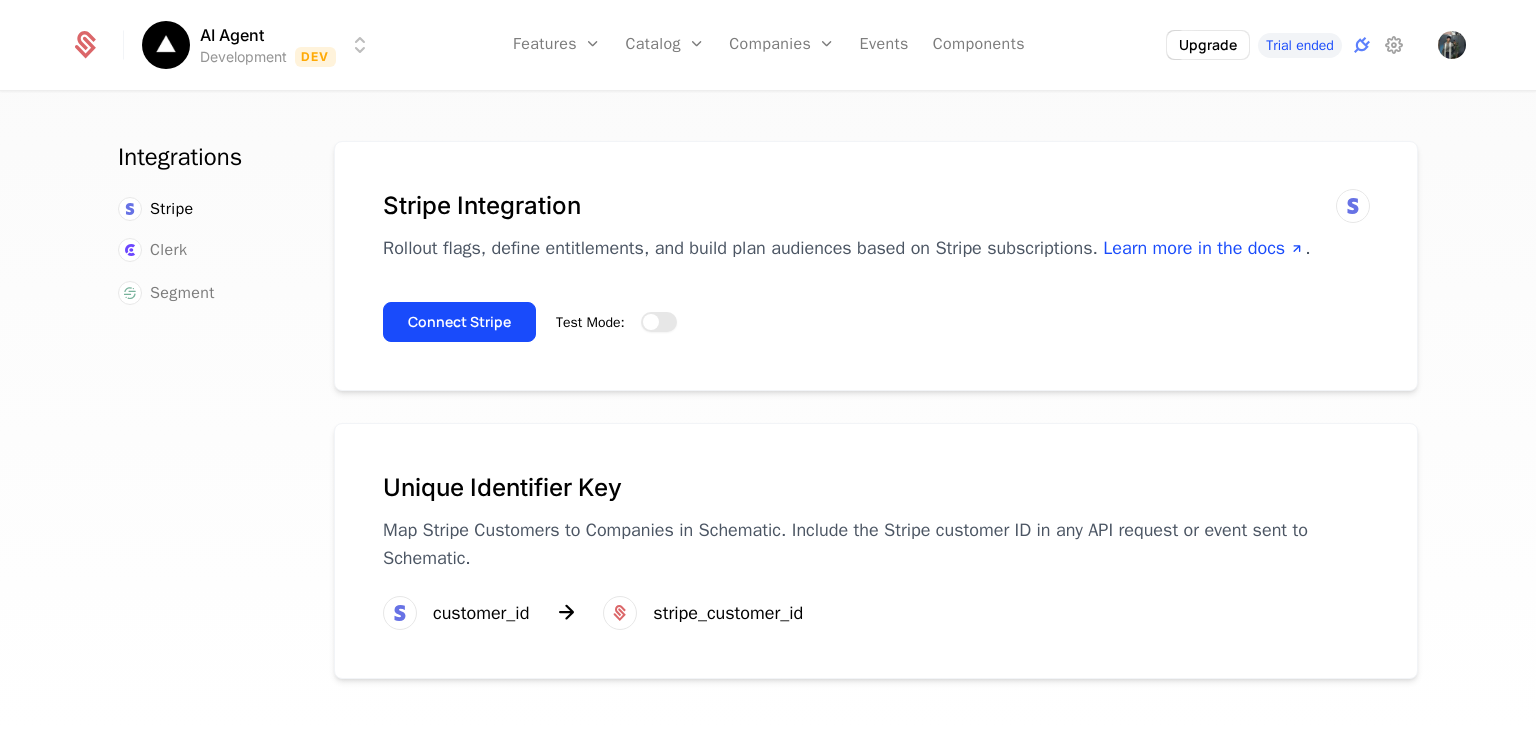 click on "Test Mode:" at bounding box center (659, 322) 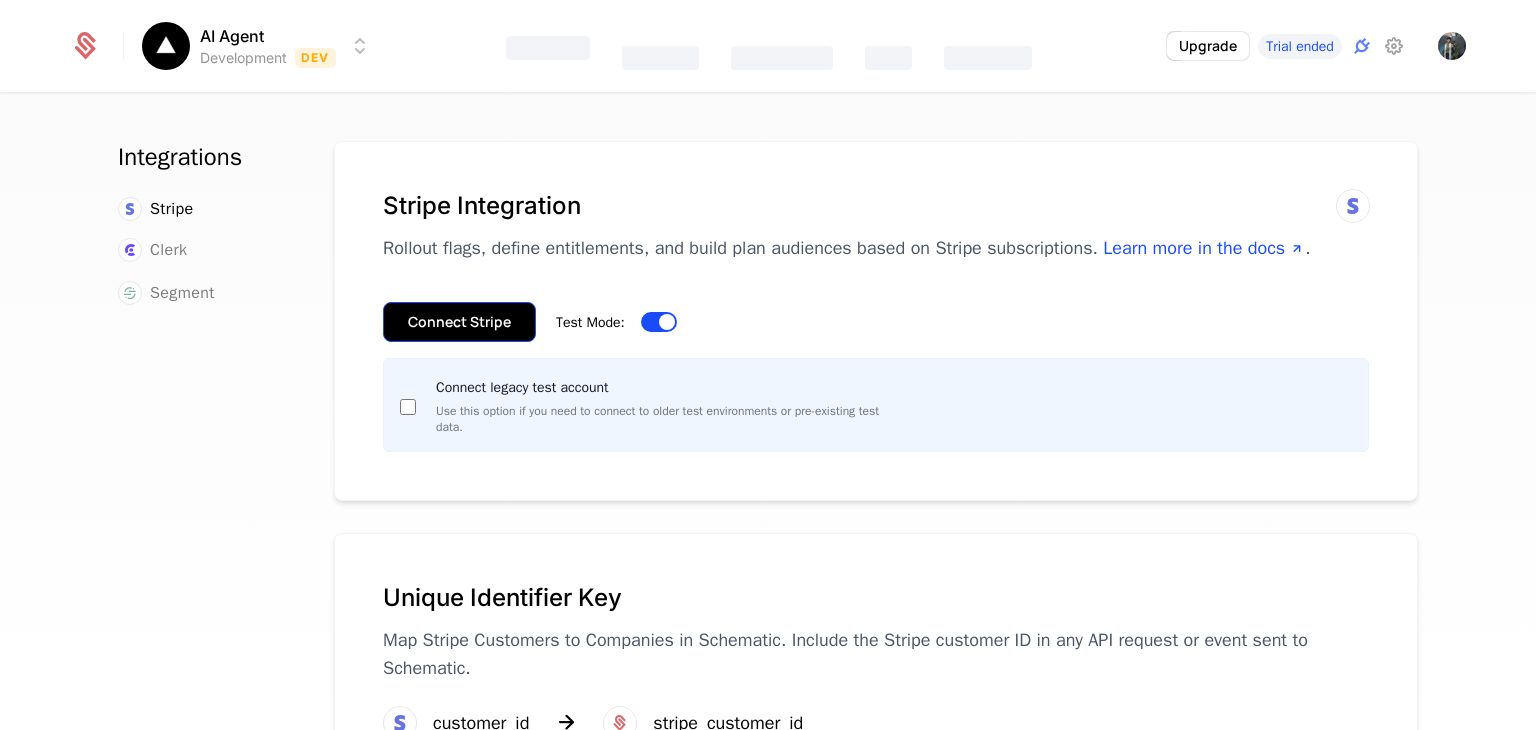 click on "Connect Stripe" at bounding box center (459, 322) 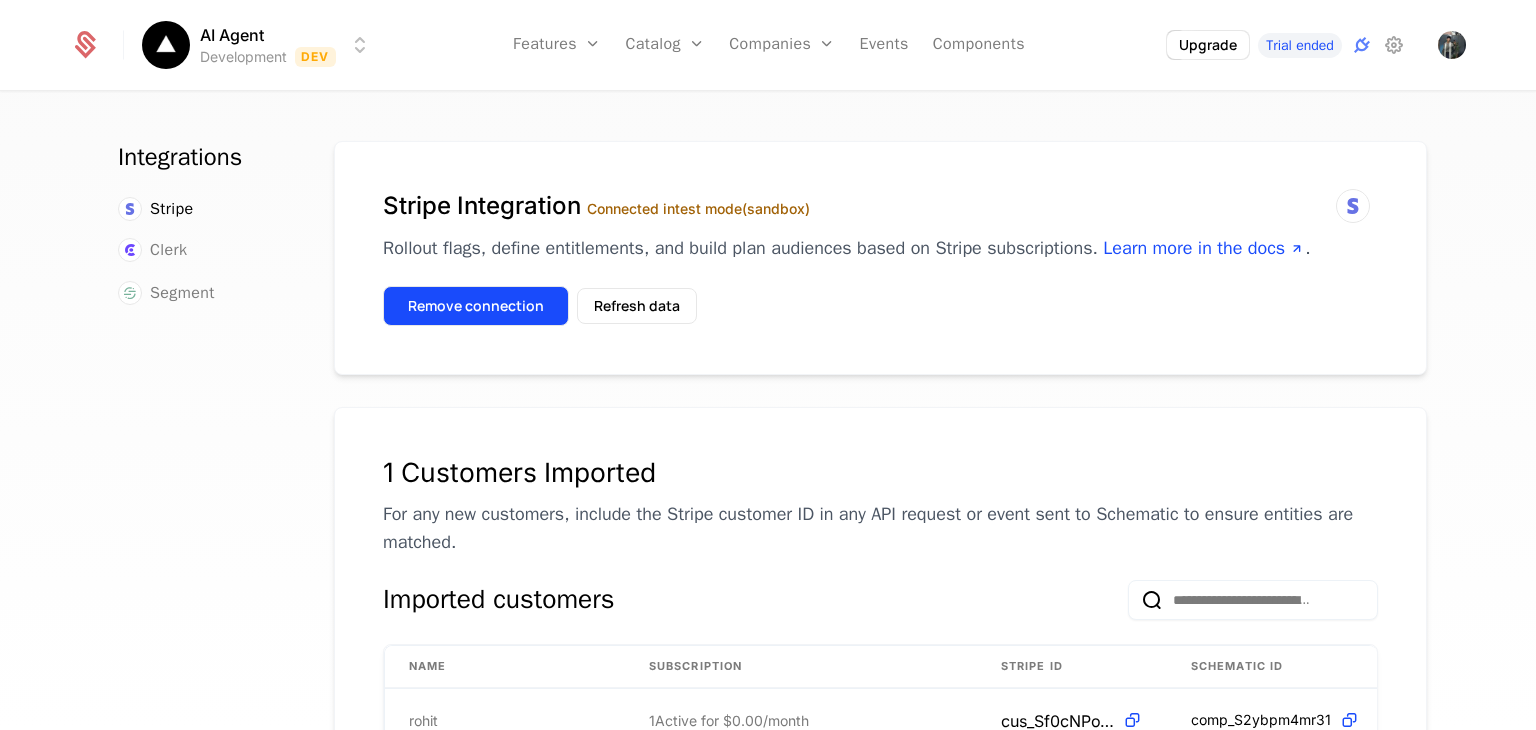 click on "Remove connection" at bounding box center [476, 306] 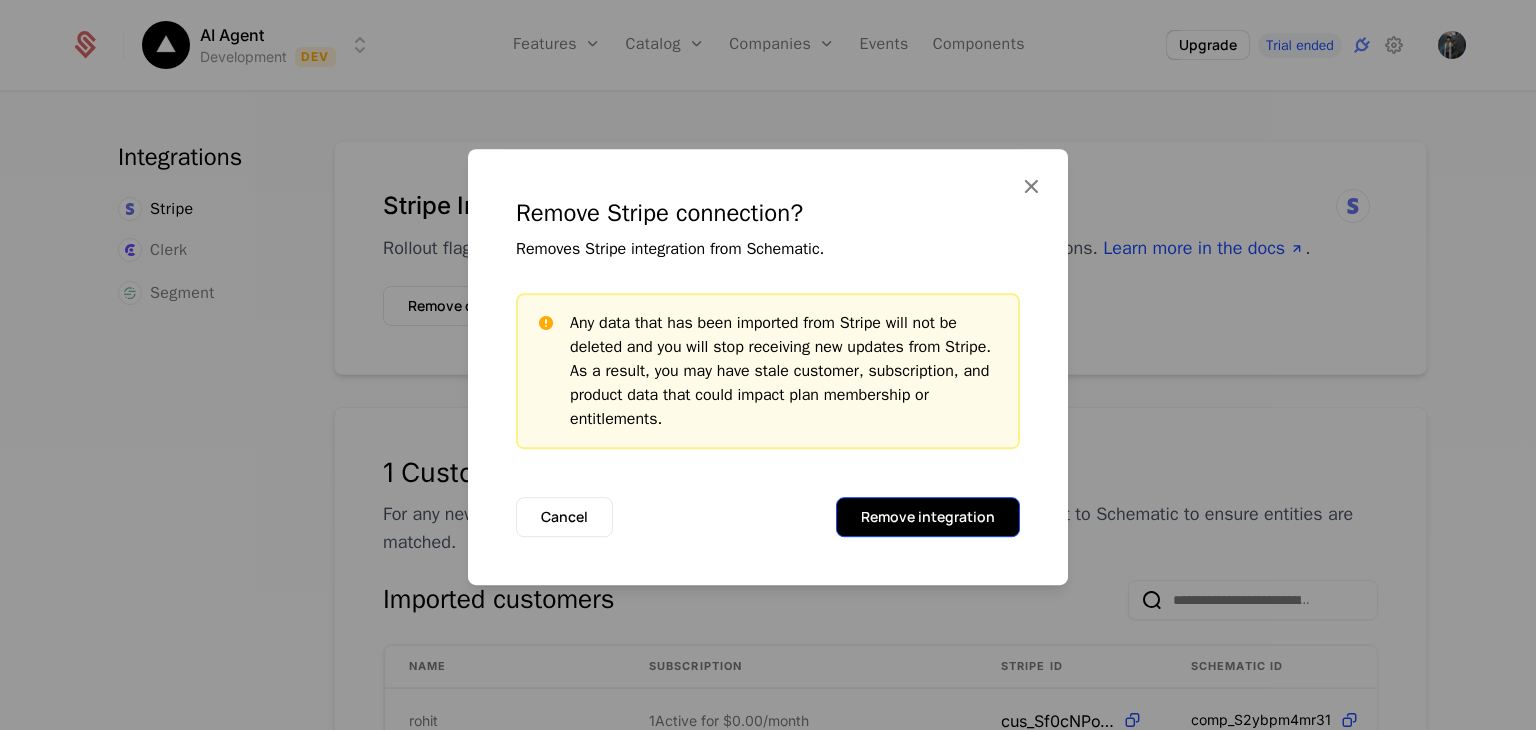 click on "Remove integration" at bounding box center (928, 517) 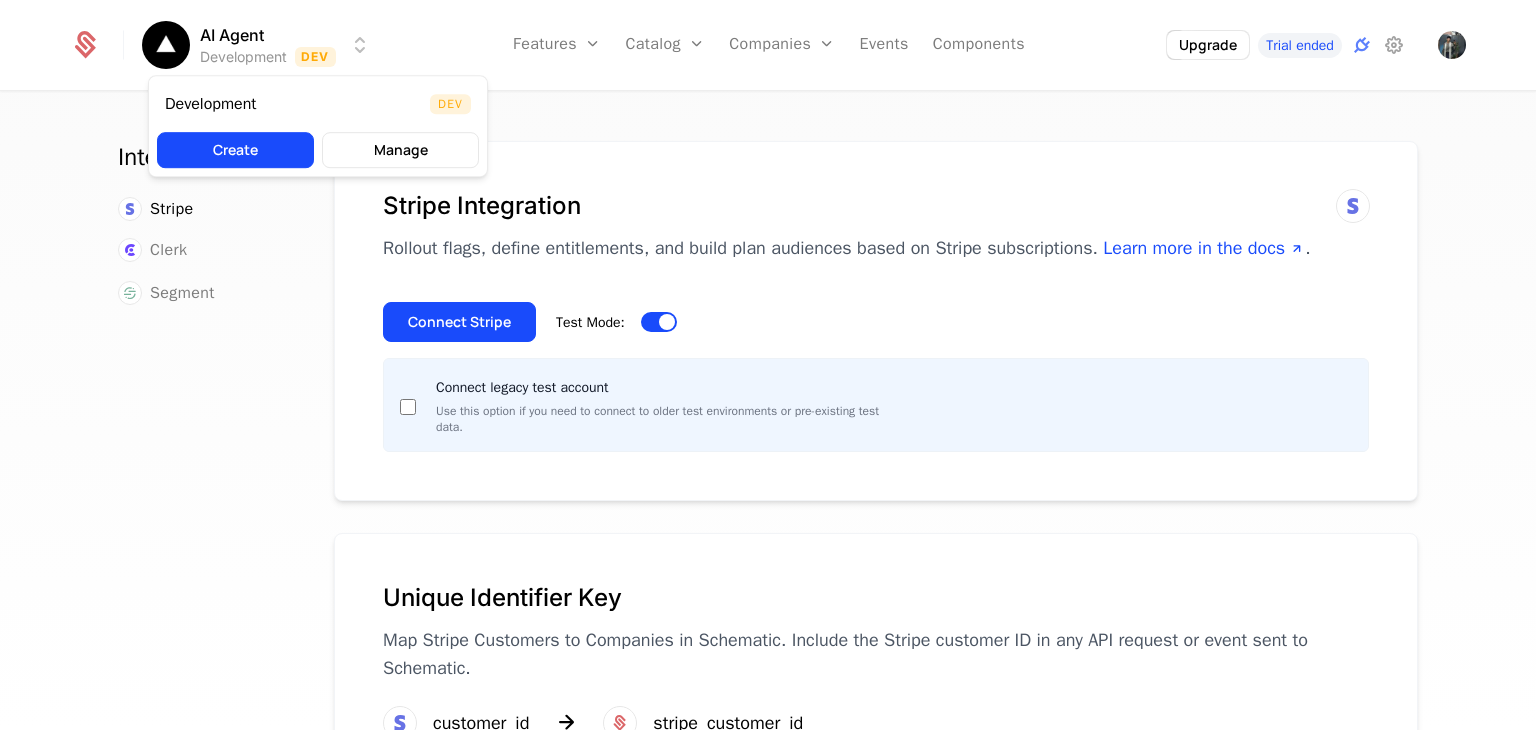 click on "AI Agent Development Dev Features Features Flags Catalog Plans Add Ons Configuration Companies Companies Users Events Components Upgrade Trial ended Integrations Stripe Clerk Segment Stripe Integration     Rollout flags, define entitlements, and build plan audiences based on Stripe subscriptions.   Learn more in the docs . Connect Stripe Test Mode: Connect legacy test account Use this option if you need to connect to older test environments or pre-existing test data. Unique Identifier Key     Map Stripe Customers to Companies in Schematic. Include the Stripe customer ID in any API request or event sent to Schematic. customer_id stripe_customer_id
Best Viewed on Desktop You're currently viewing this on a  mobile device . For the best experience,   we recommend using a desktop or larger screens , as the application isn't fully optimized for smaller resolutions just yet. Got it  Development Dev Create Manage" at bounding box center [768, 365] 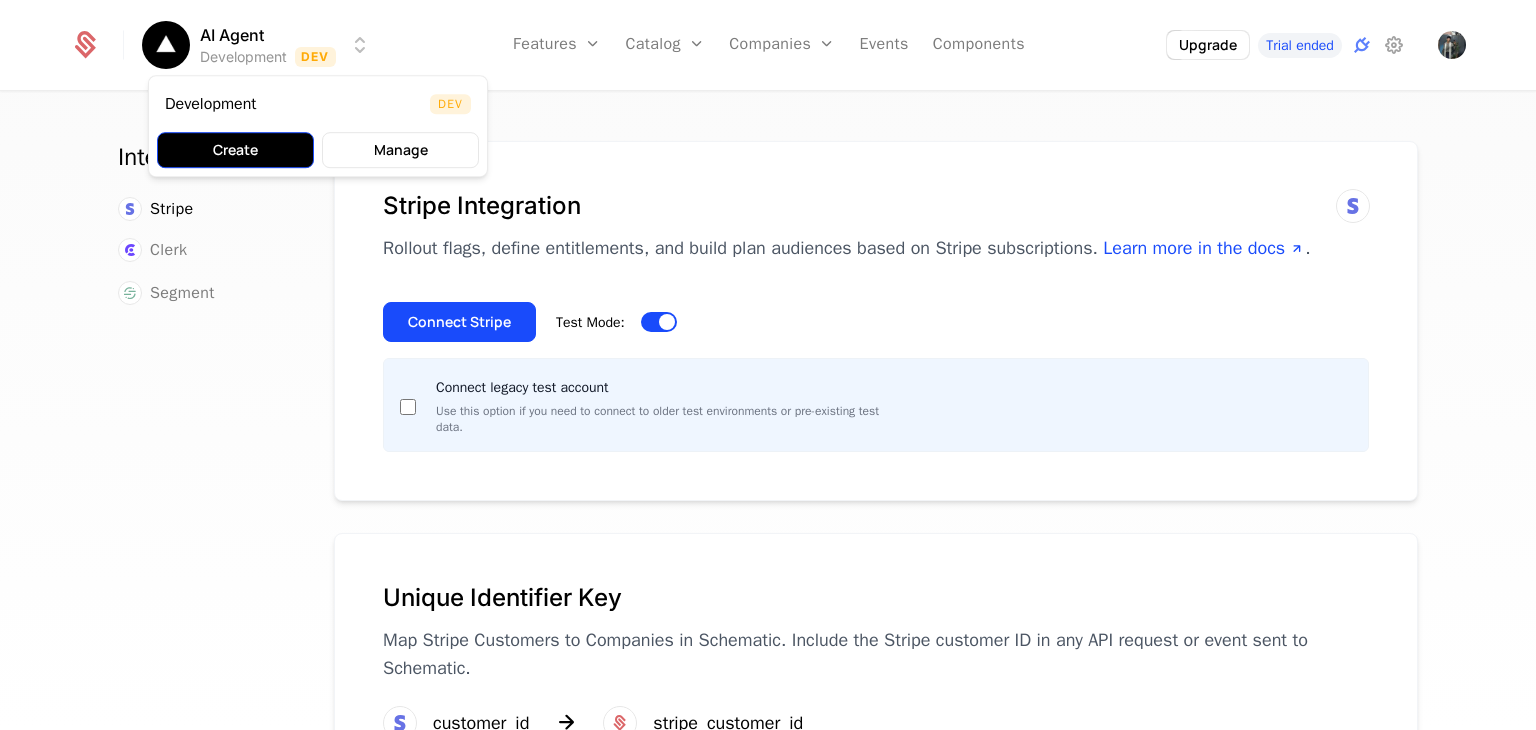 click on "Create" at bounding box center [235, 150] 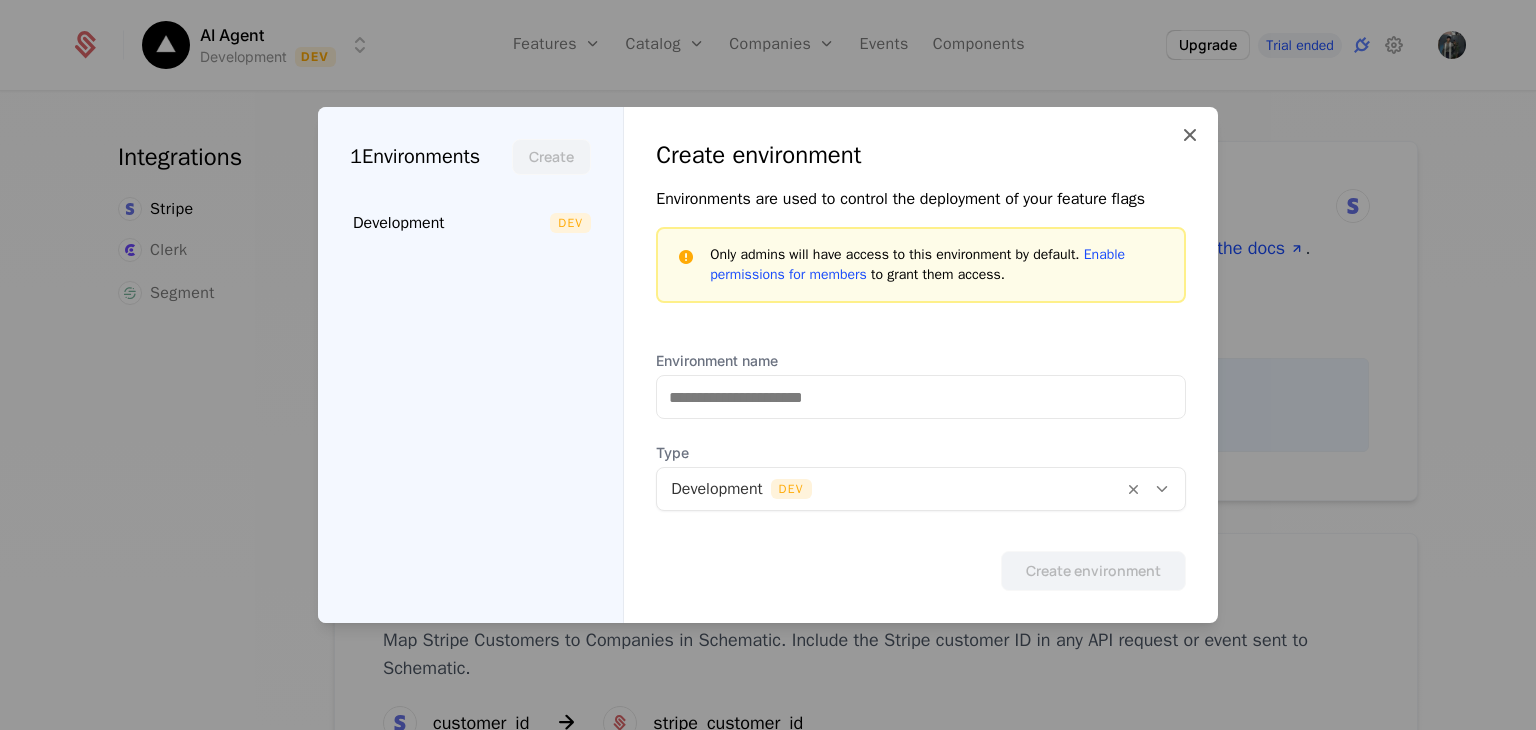 drag, startPoint x: 1238, startPoint y: 370, endPoint x: 868, endPoint y: 471, distance: 383.53748 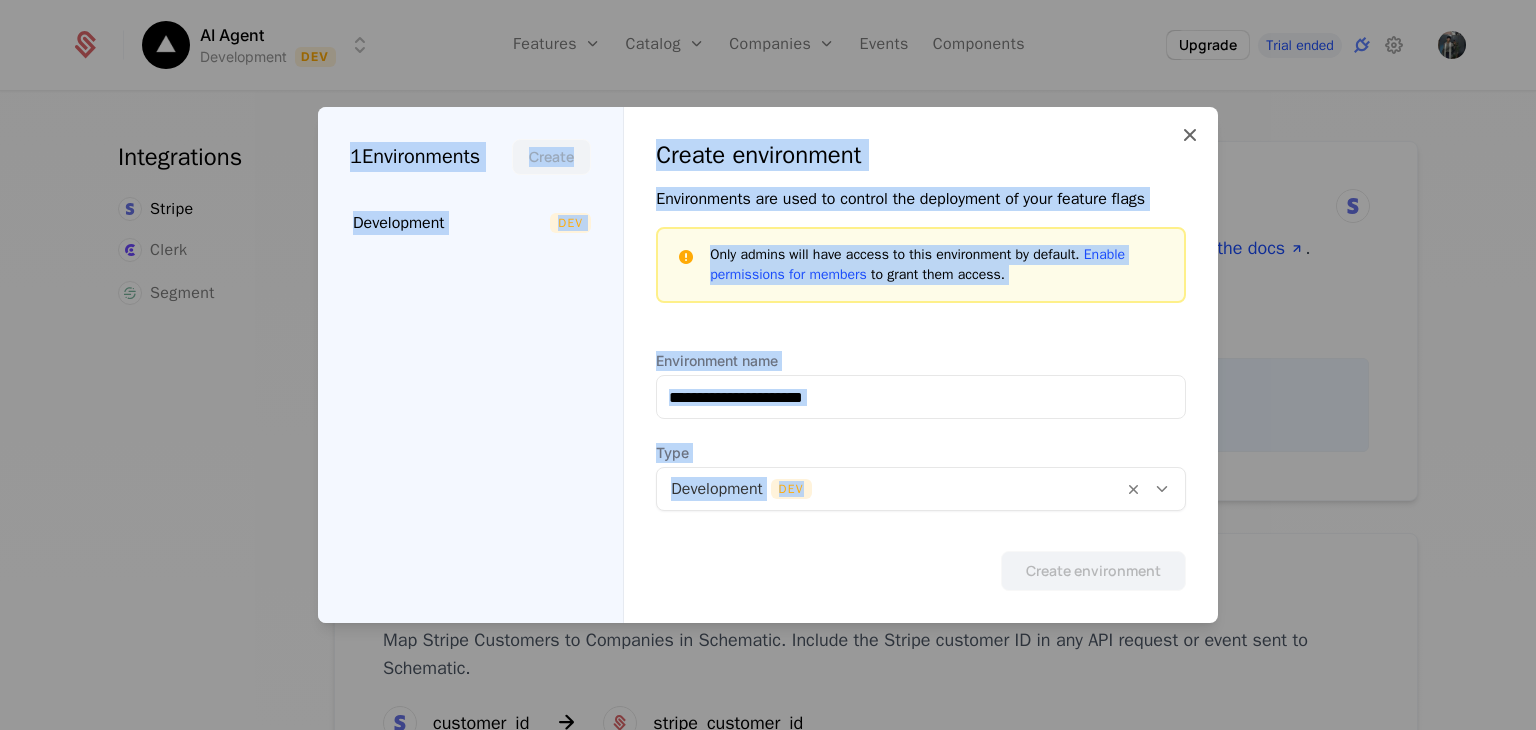 click on "1  Environments Create Development Dev" at bounding box center [471, 365] 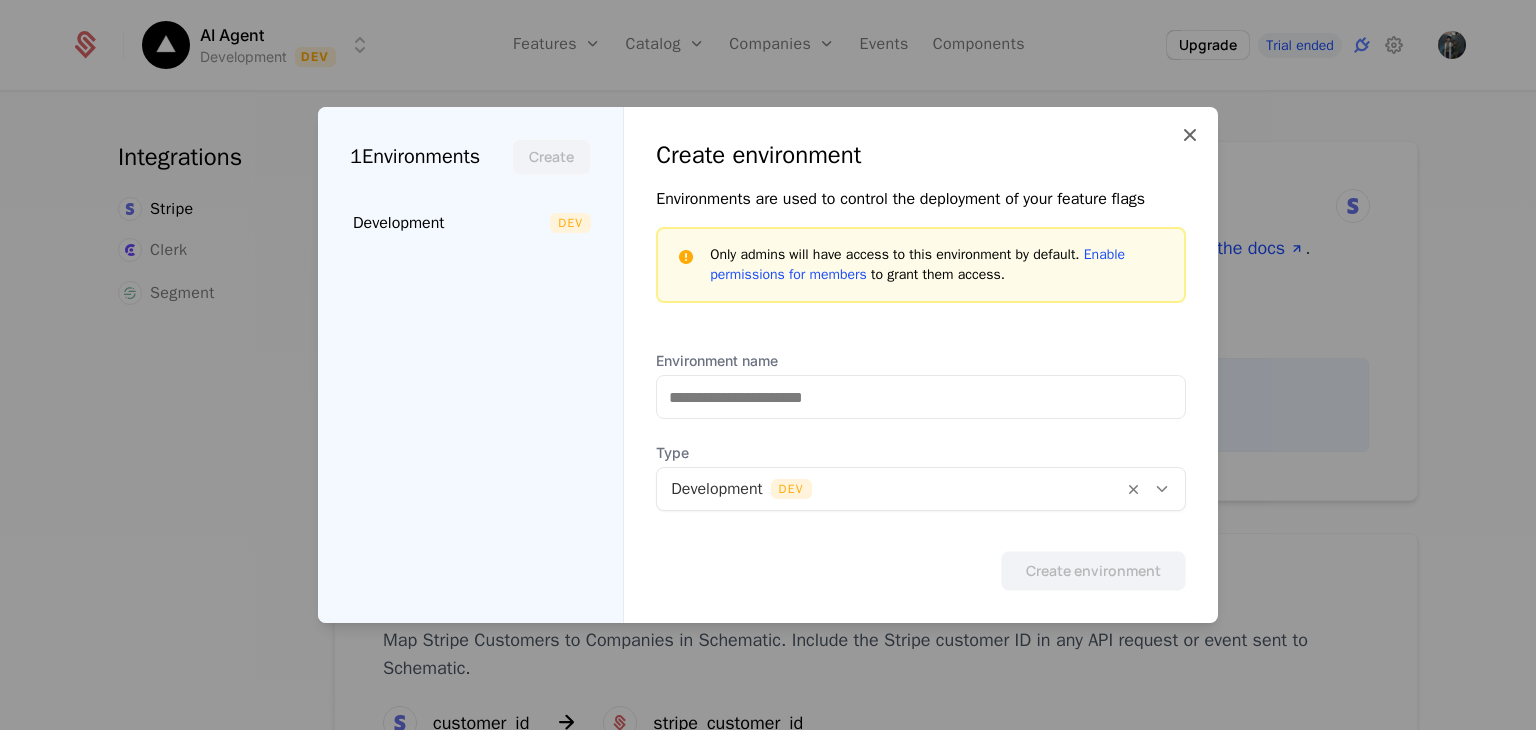 click at bounding box center (768, 365) 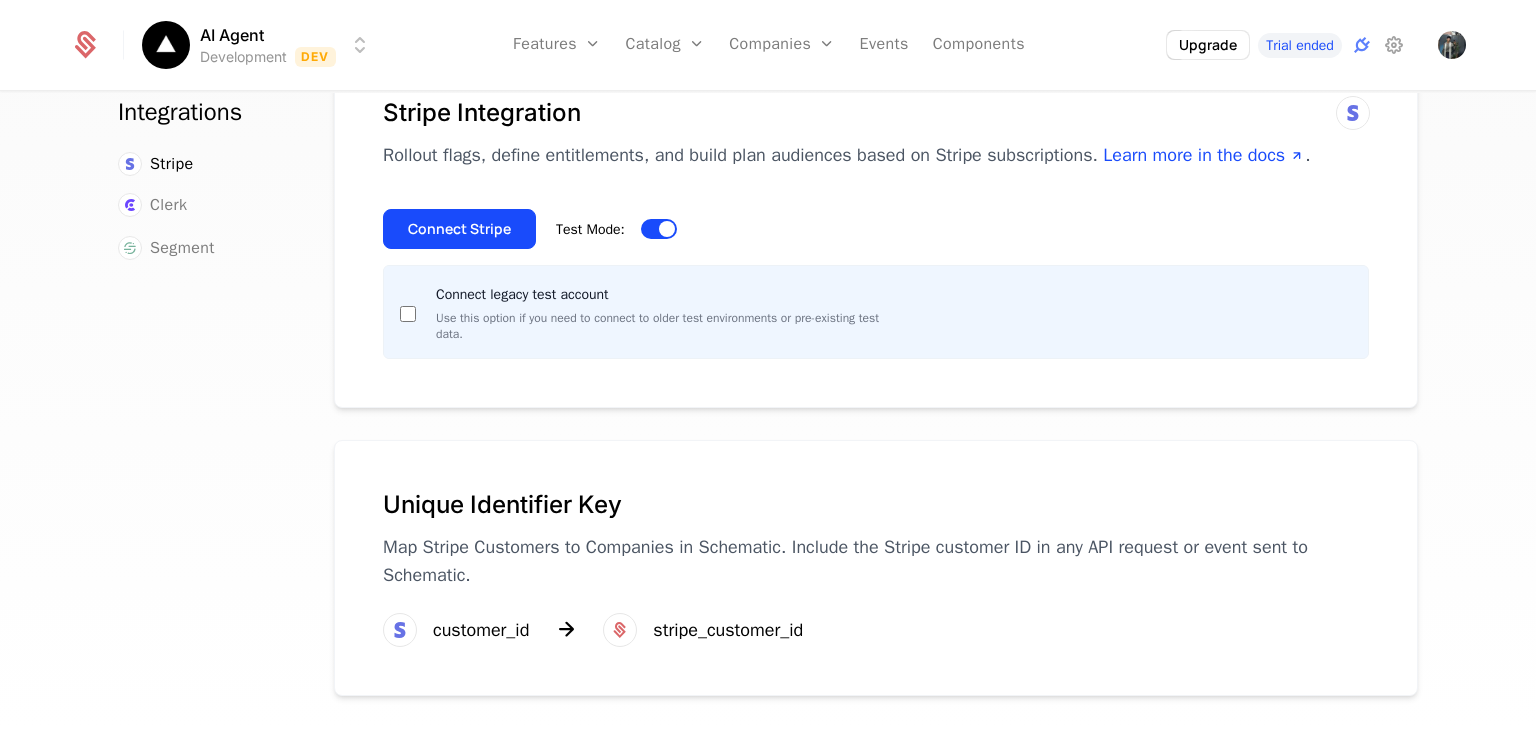 scroll, scrollTop: 0, scrollLeft: 0, axis: both 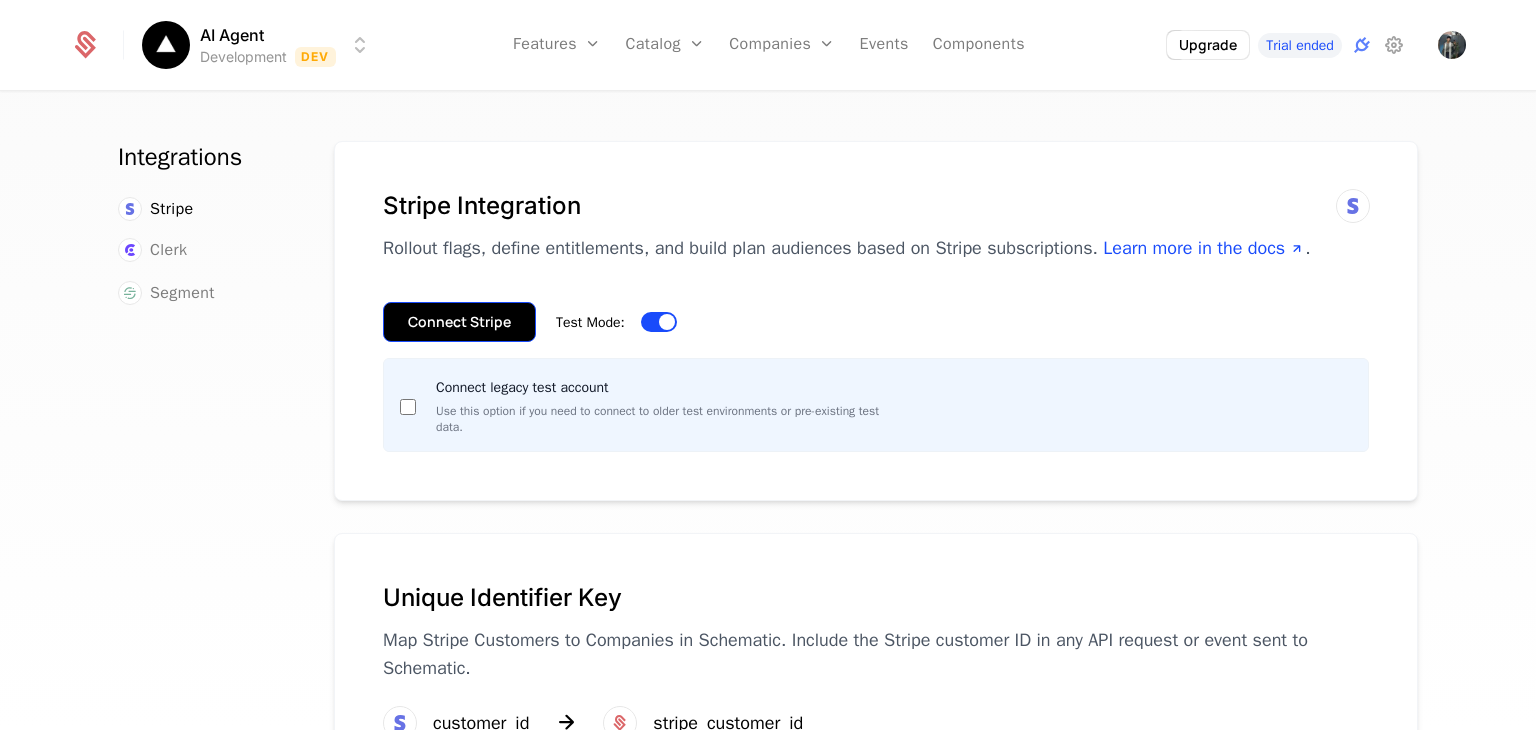 click on "Connect Stripe" at bounding box center [459, 322] 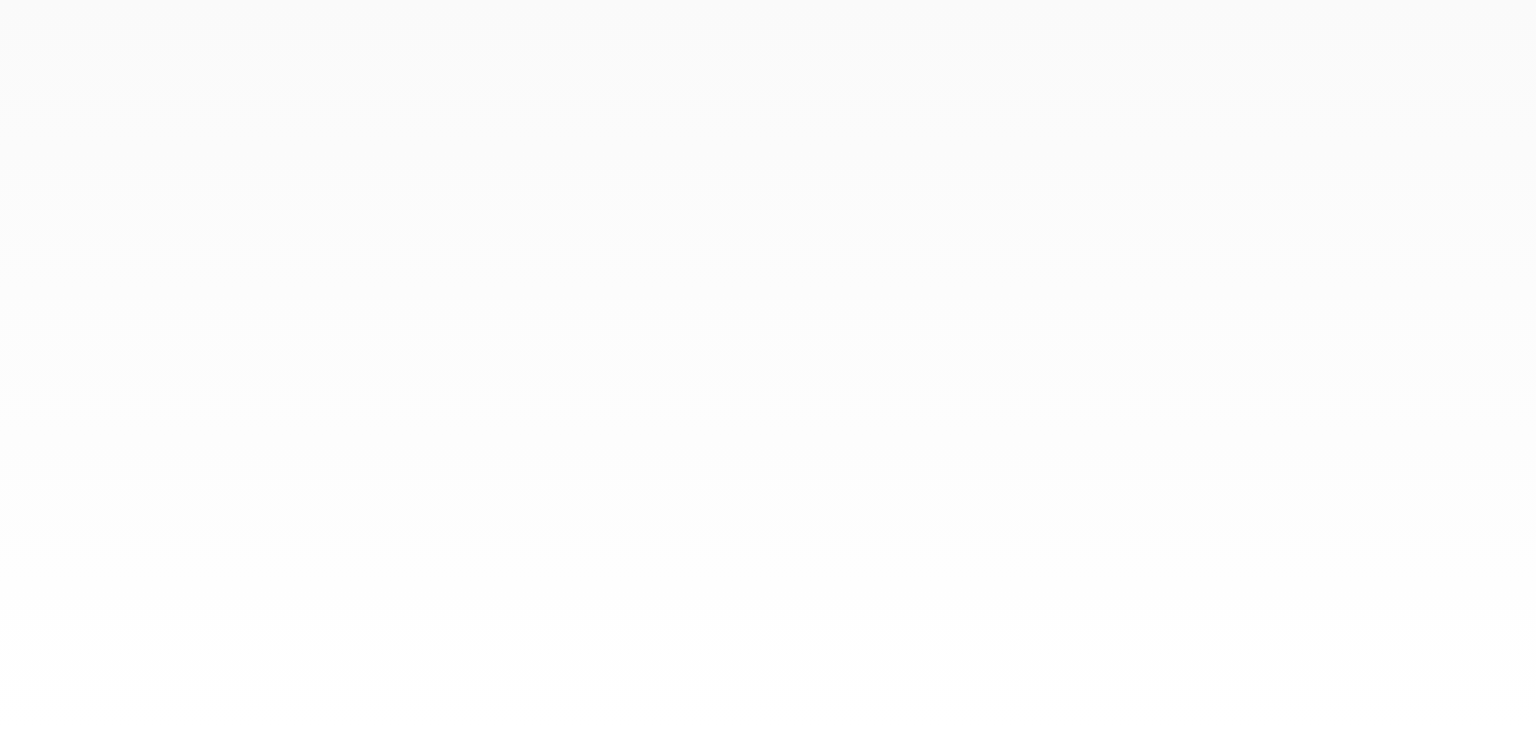 scroll, scrollTop: 0, scrollLeft: 0, axis: both 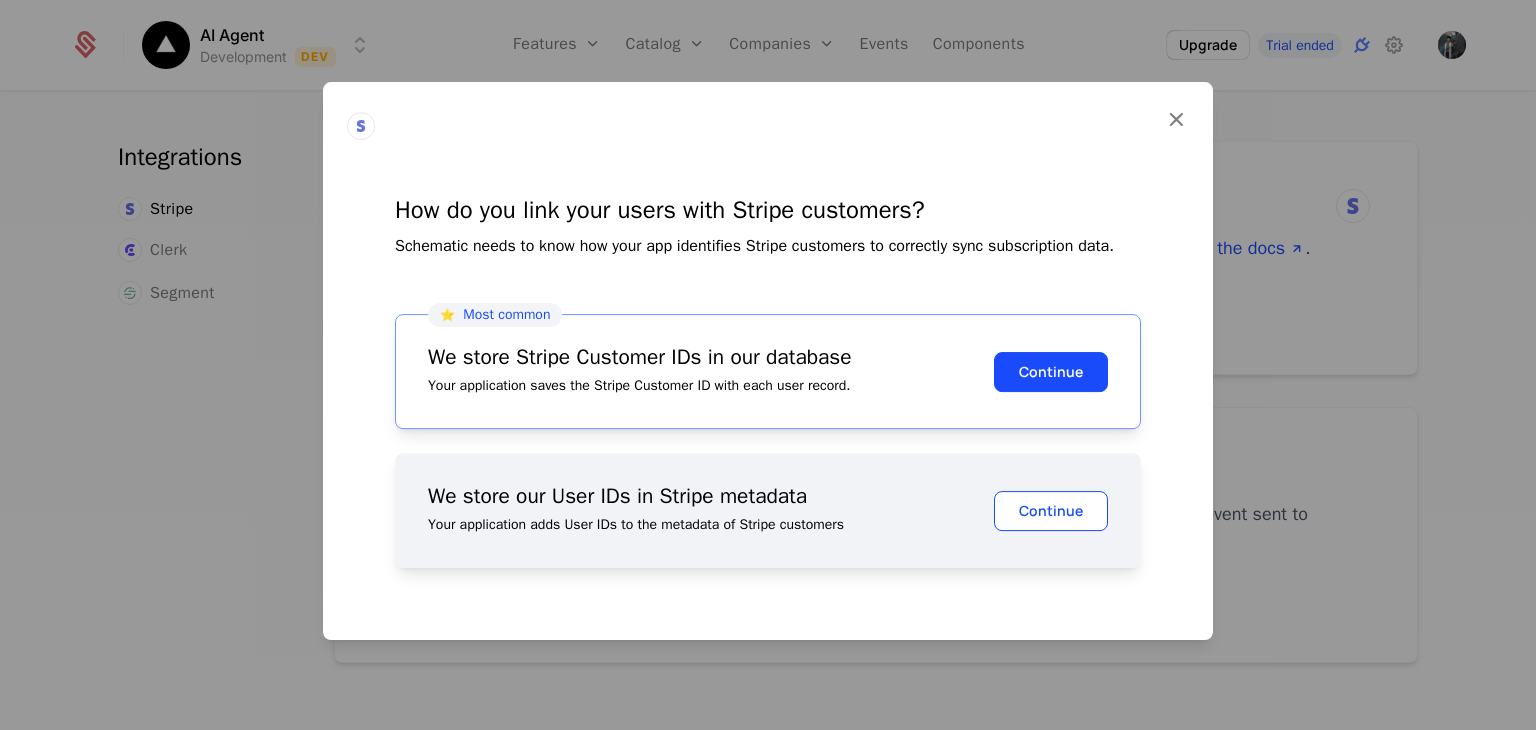 click on "Continue" at bounding box center (1051, 511) 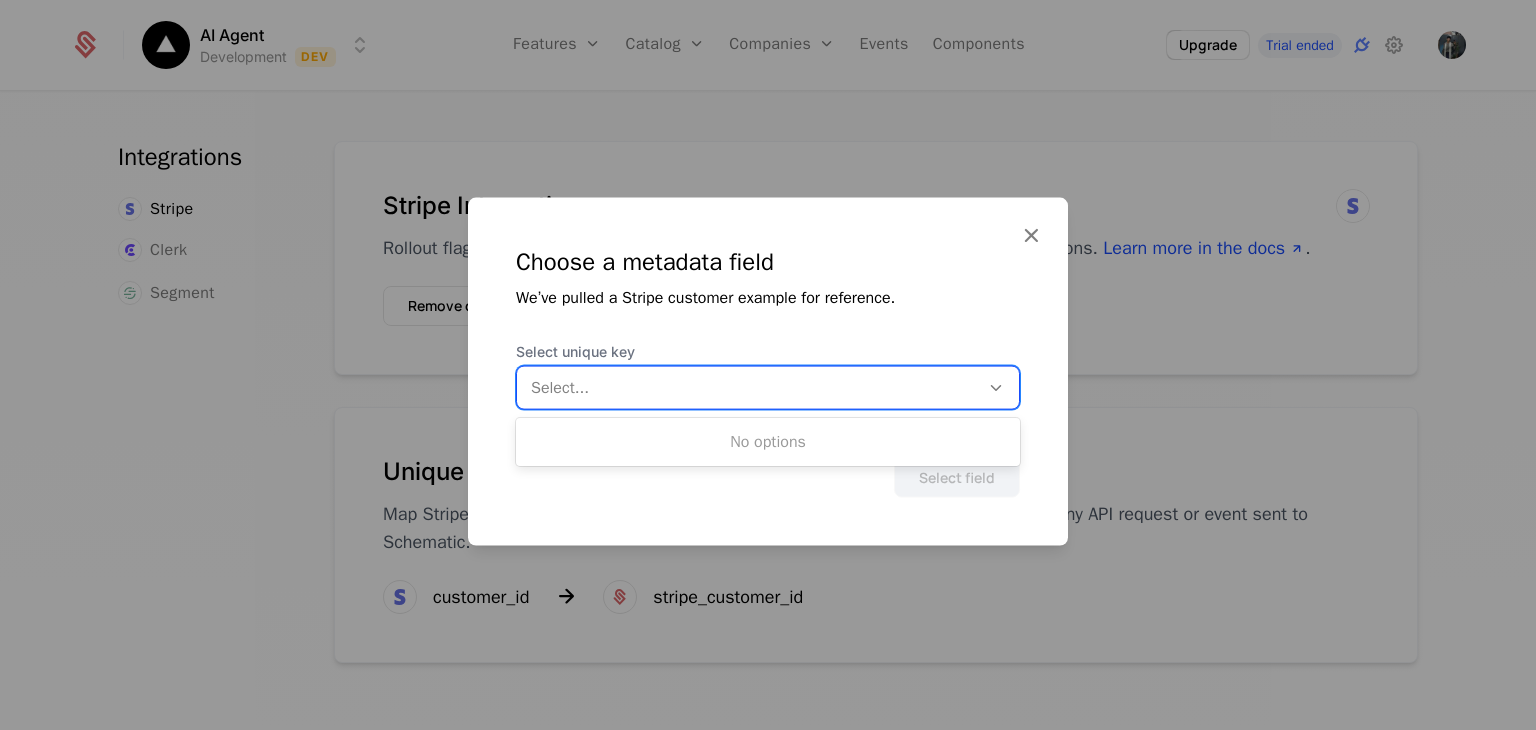 click at bounding box center (748, 388) 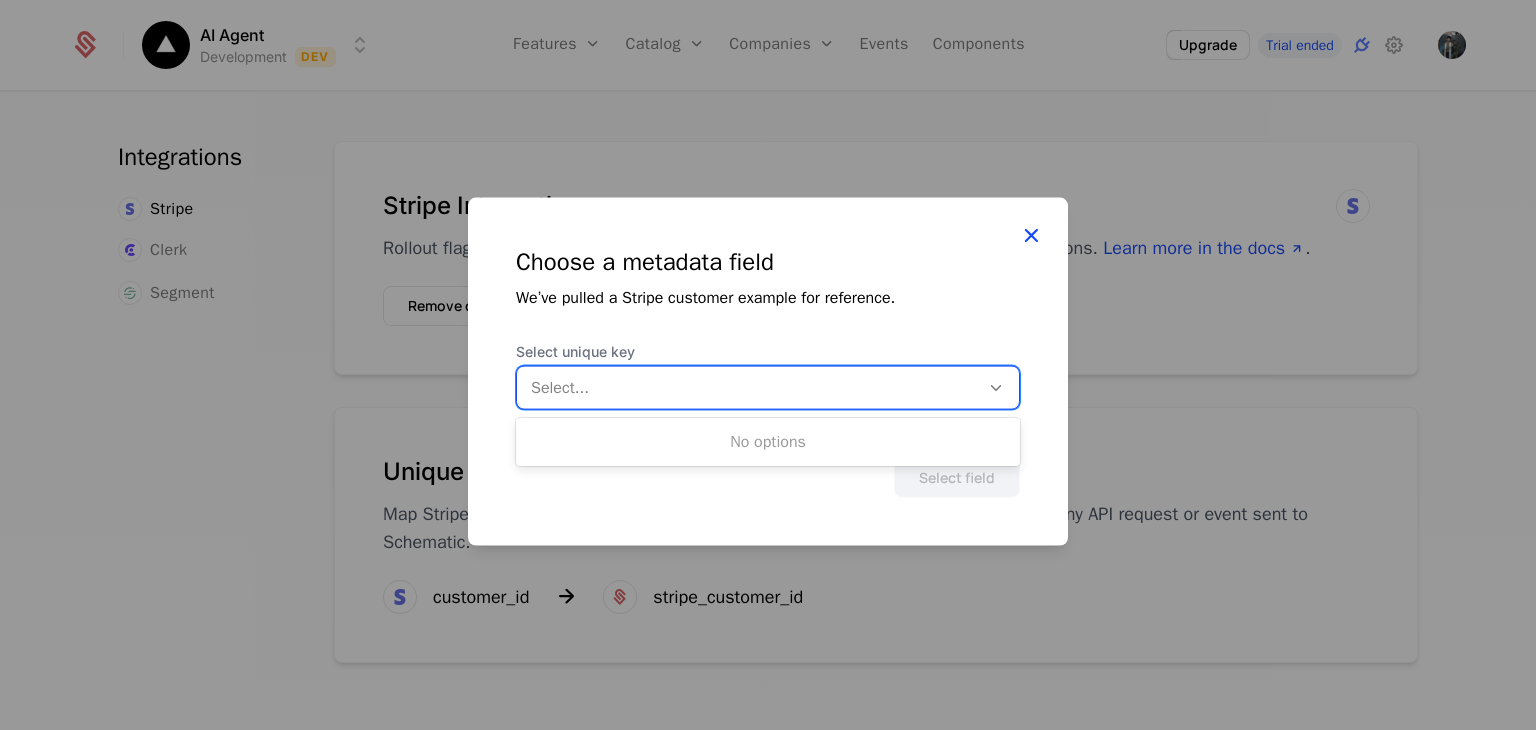 click at bounding box center [1031, 235] 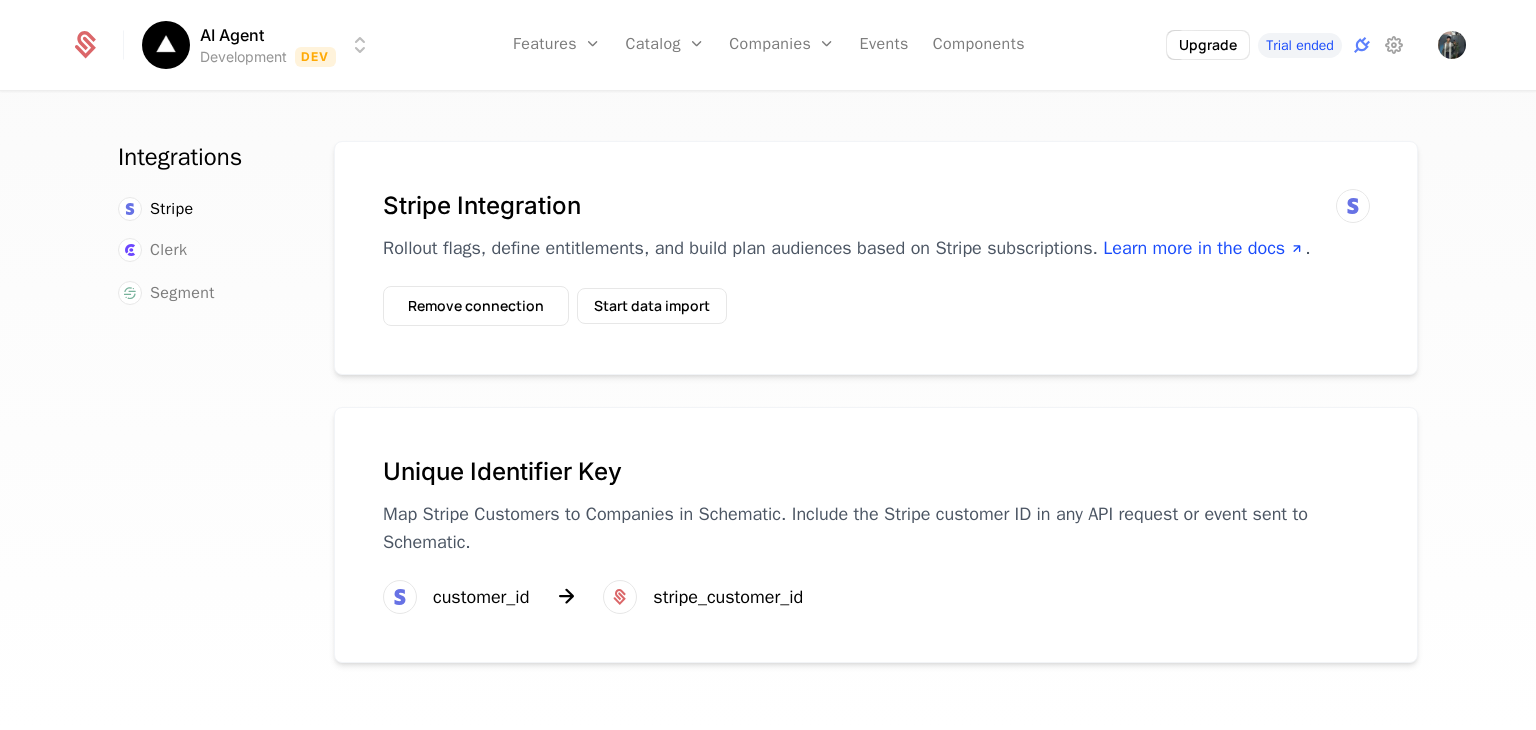 scroll, scrollTop: 47, scrollLeft: 0, axis: vertical 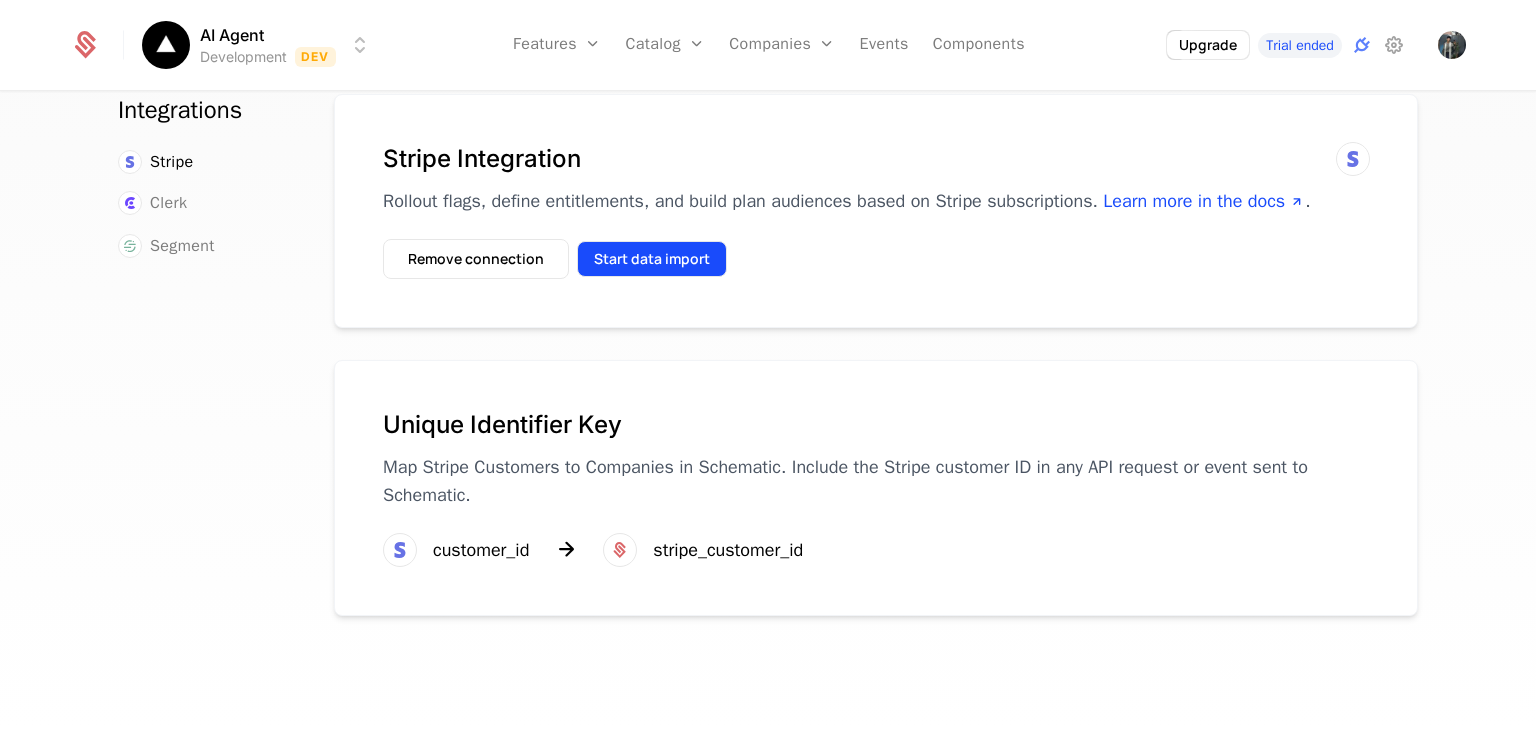 click on "Start data import" at bounding box center [652, 259] 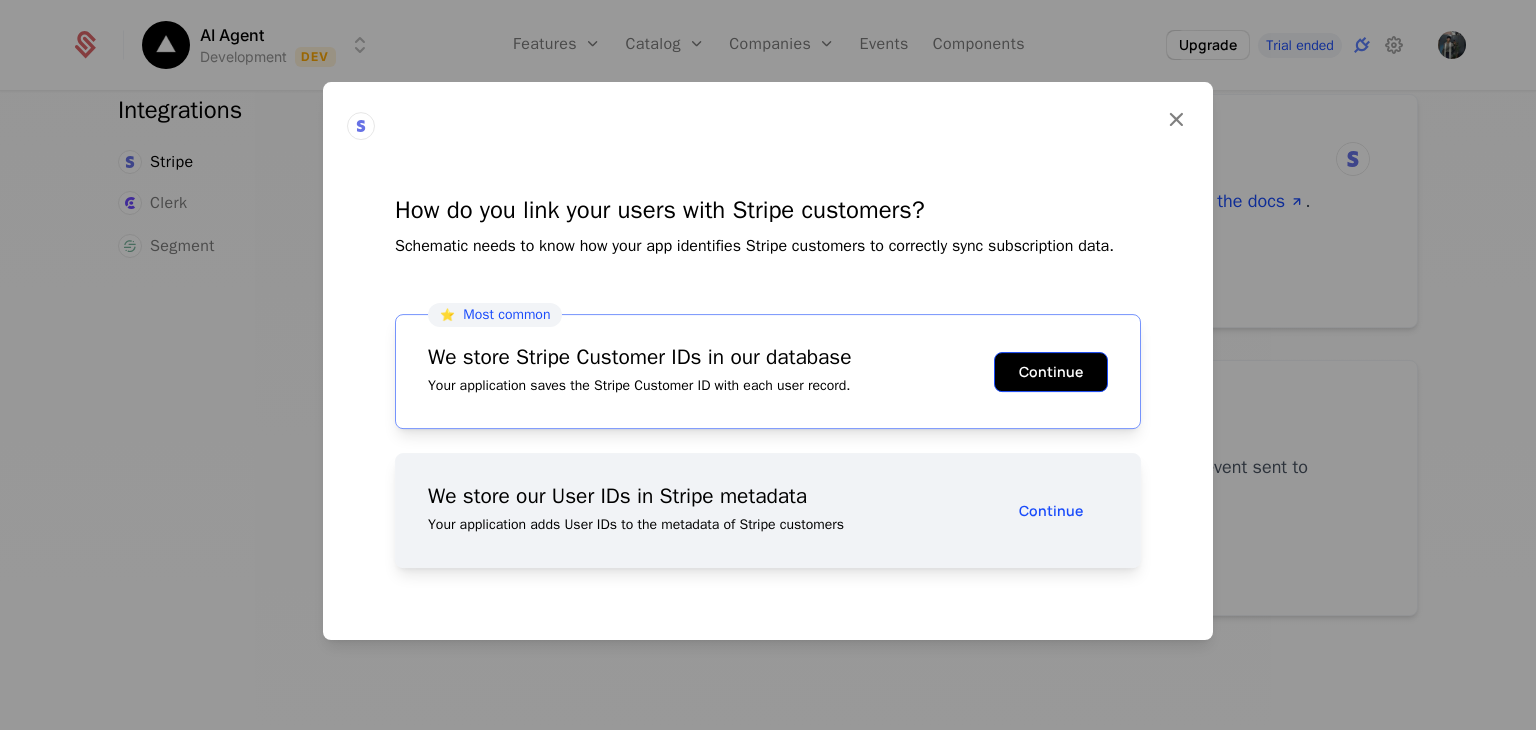 click on "Continue" at bounding box center [1051, 372] 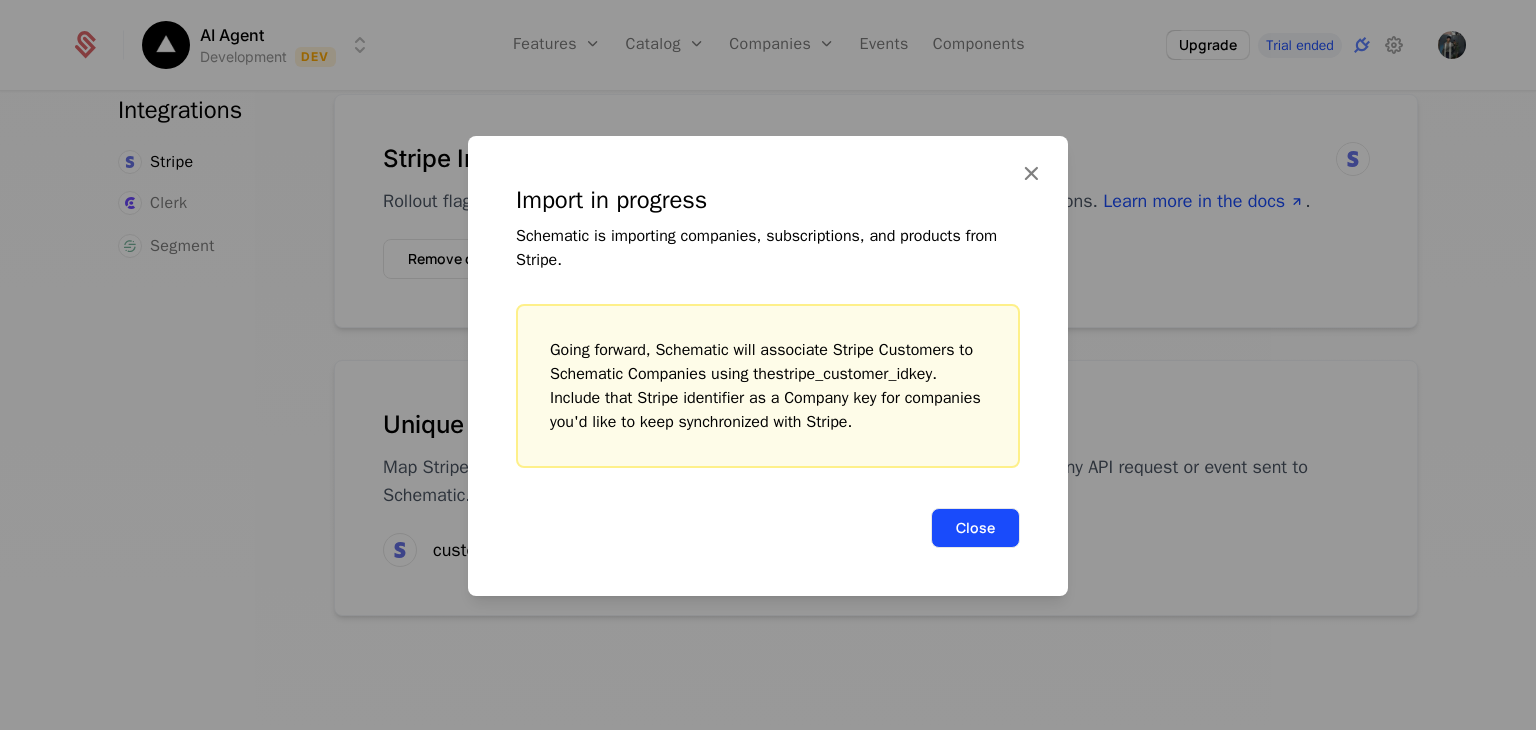 click on "Close" at bounding box center [975, 528] 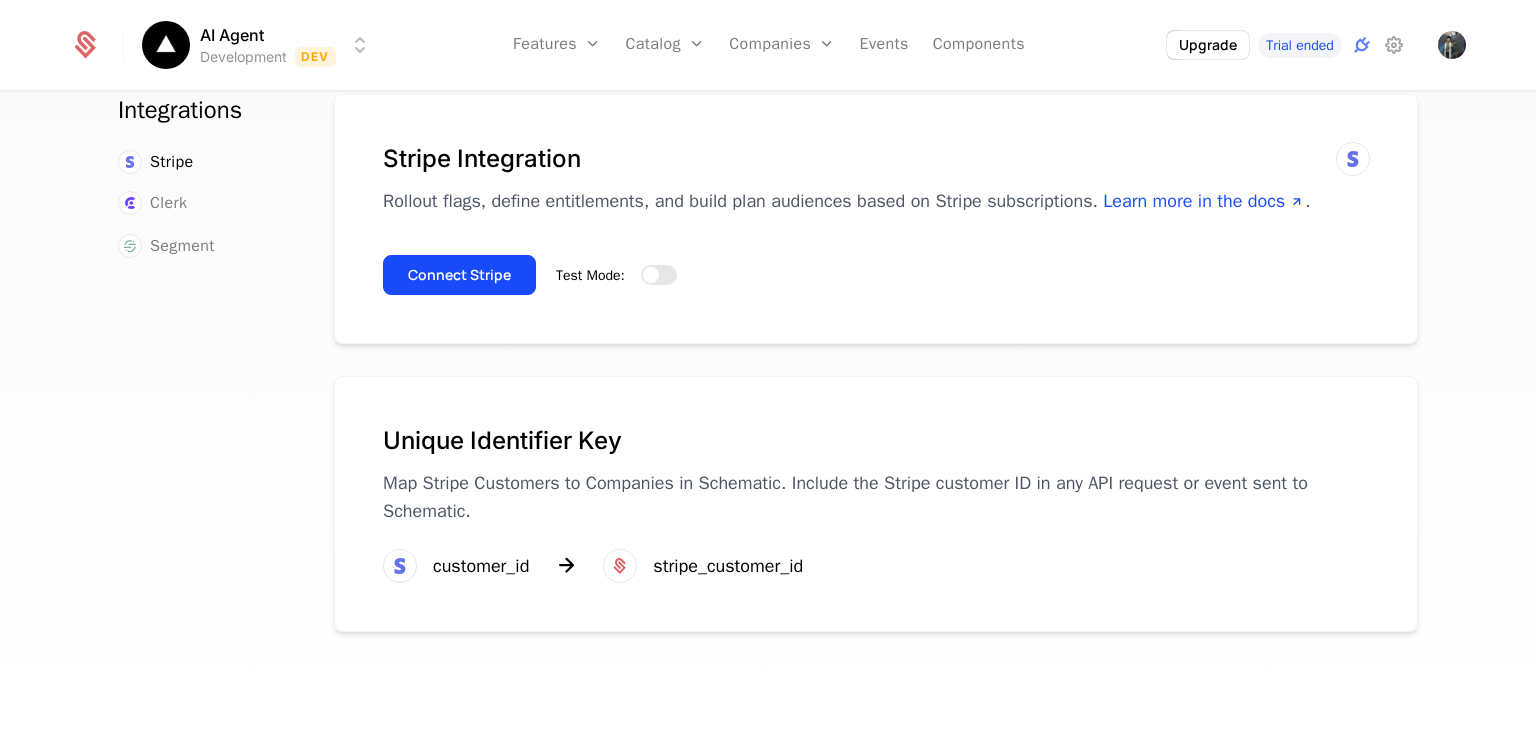 scroll, scrollTop: 0, scrollLeft: 0, axis: both 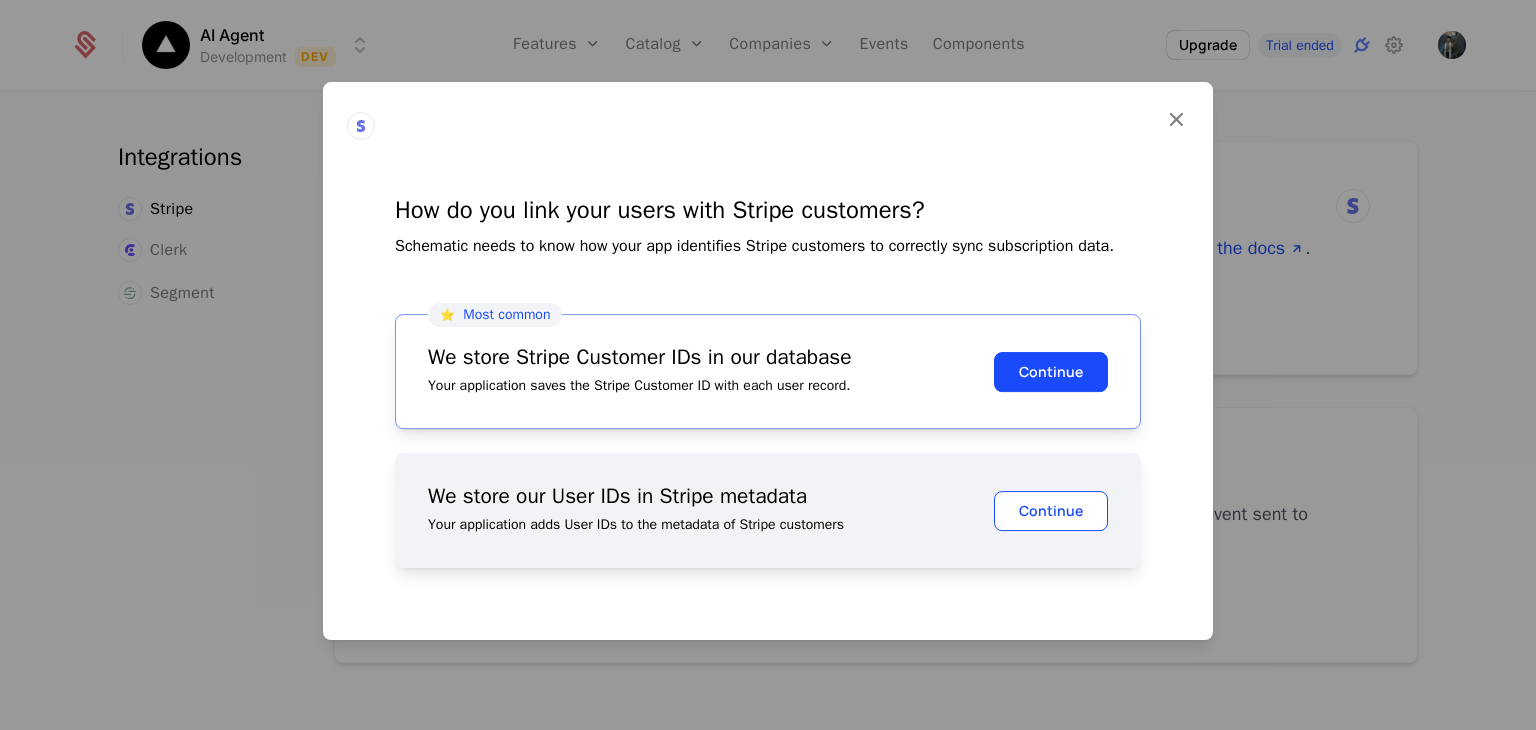 click on "Continue" at bounding box center [1051, 511] 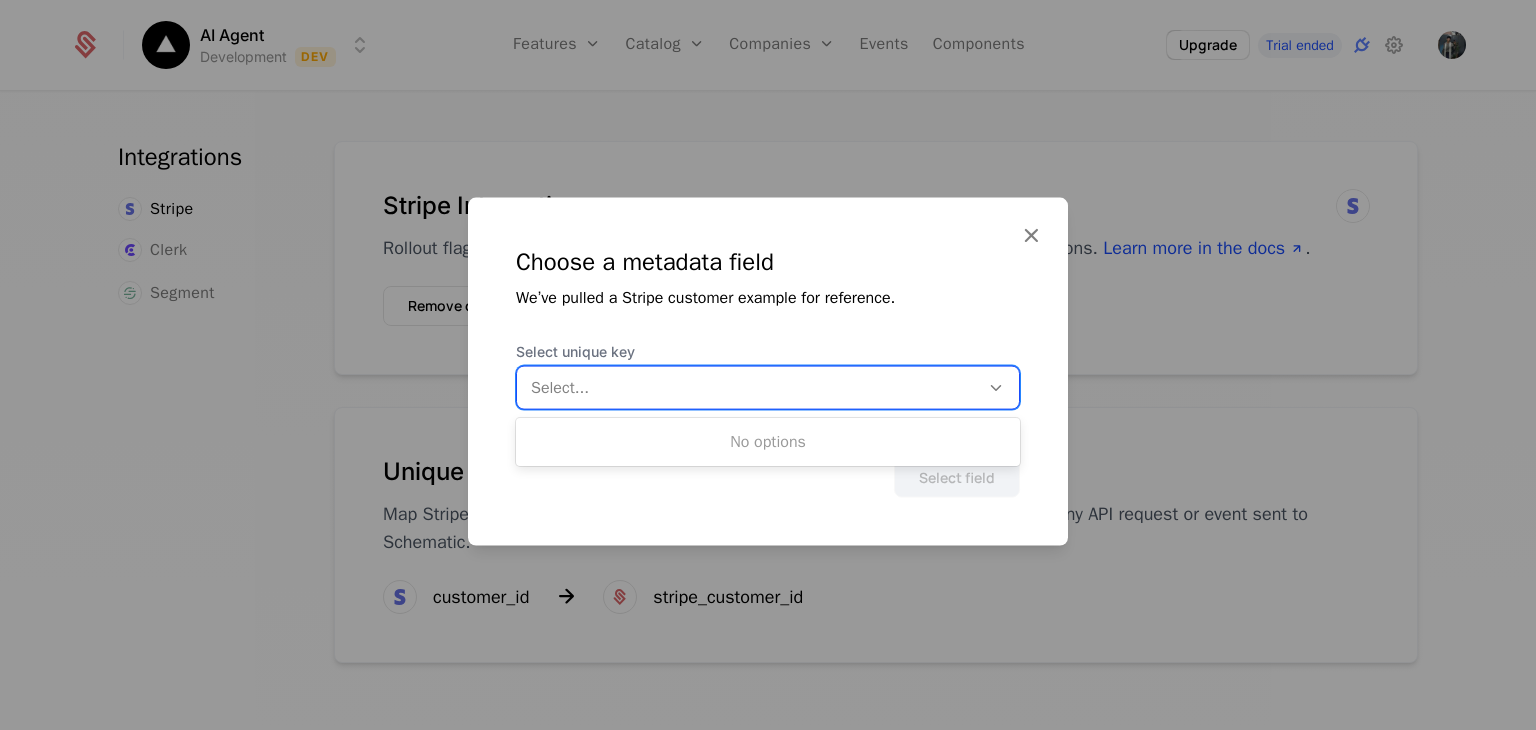 click at bounding box center (748, 388) 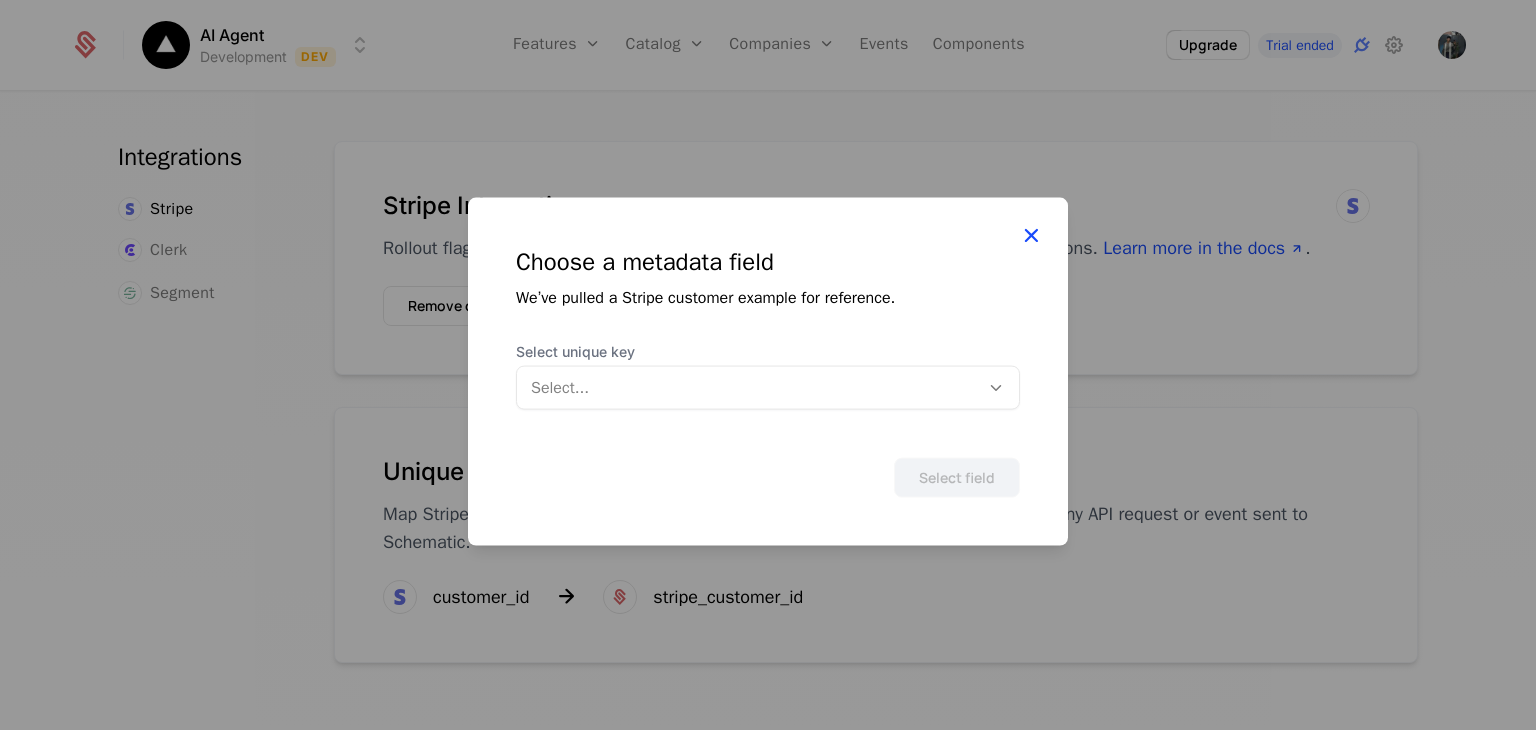 click at bounding box center [1031, 235] 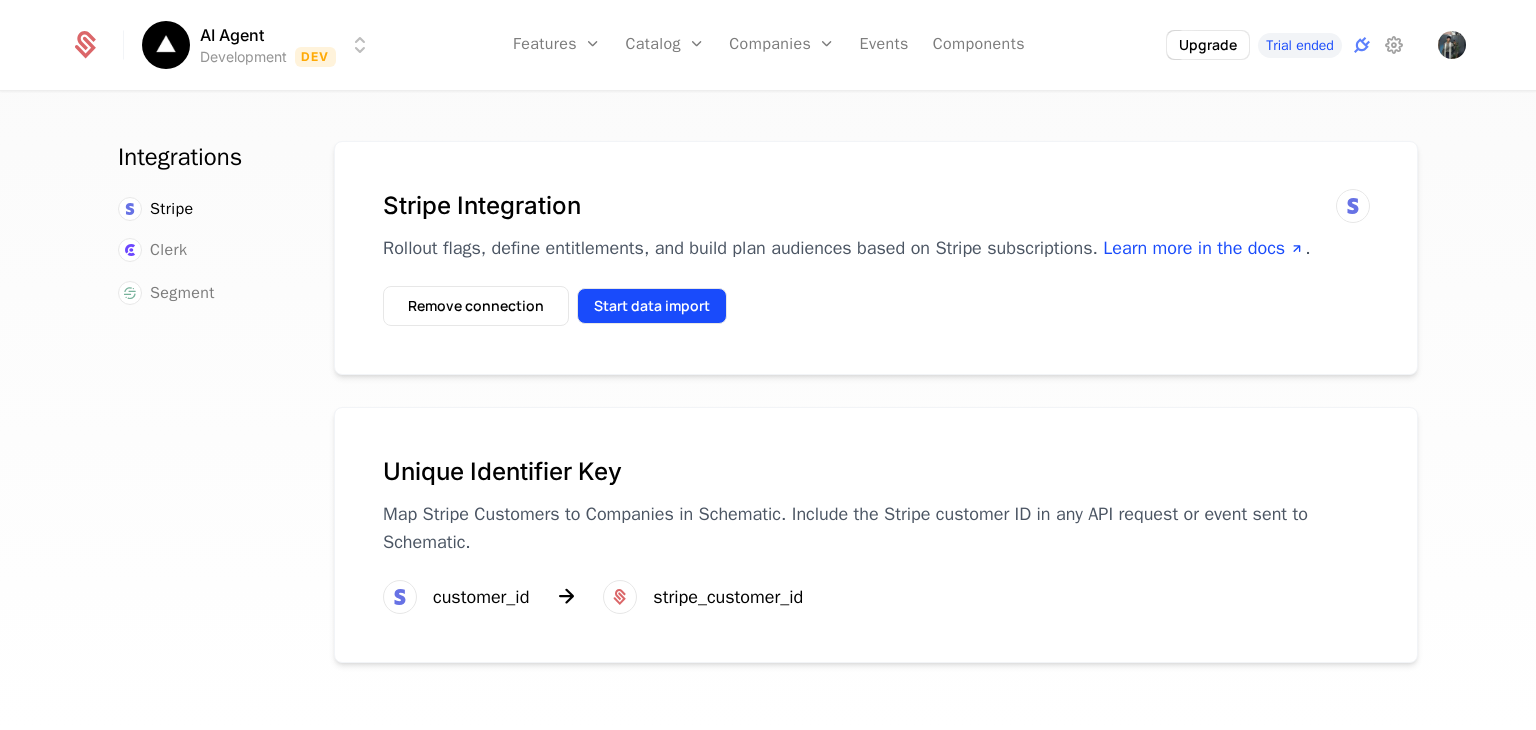click on "Start data import" at bounding box center [652, 306] 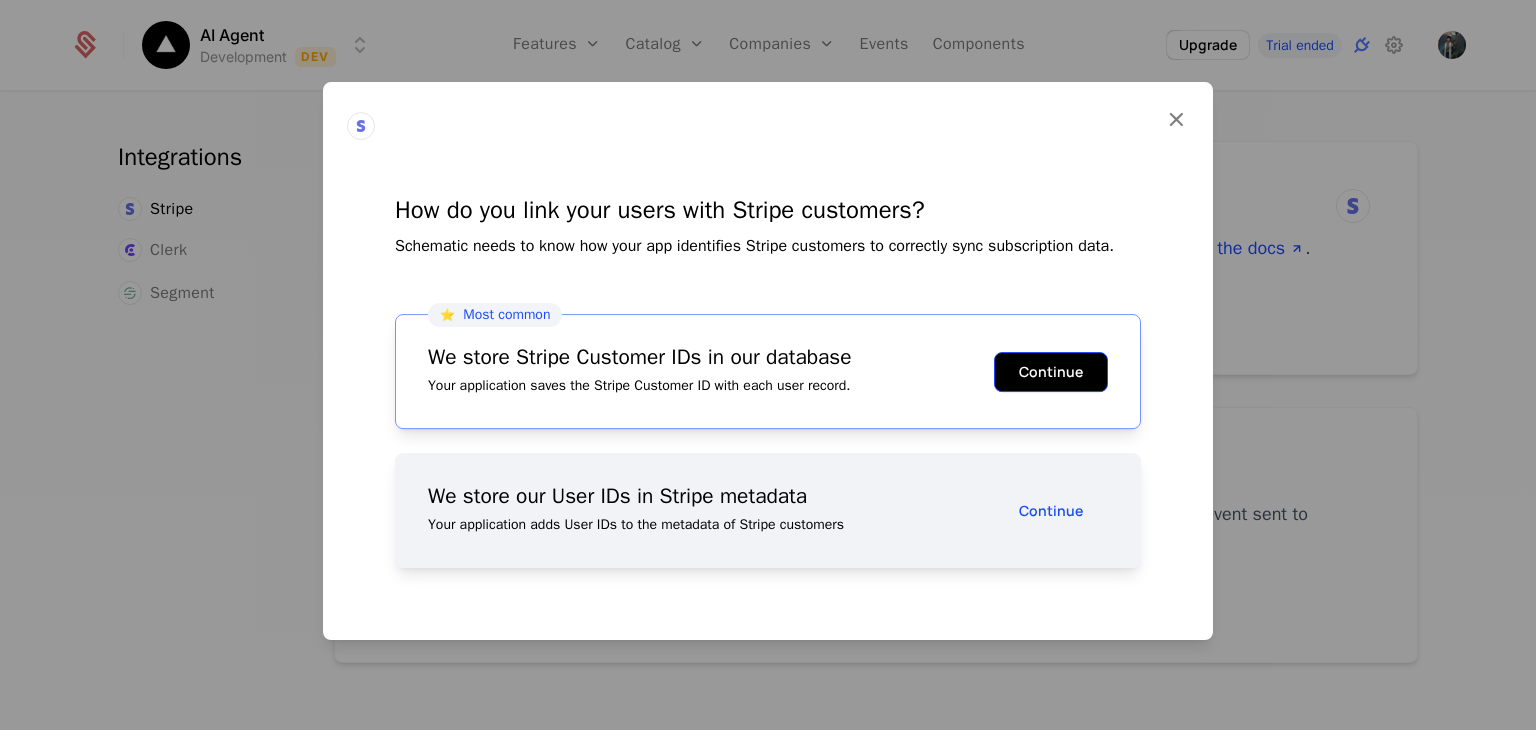 click on "Continue" at bounding box center [1051, 372] 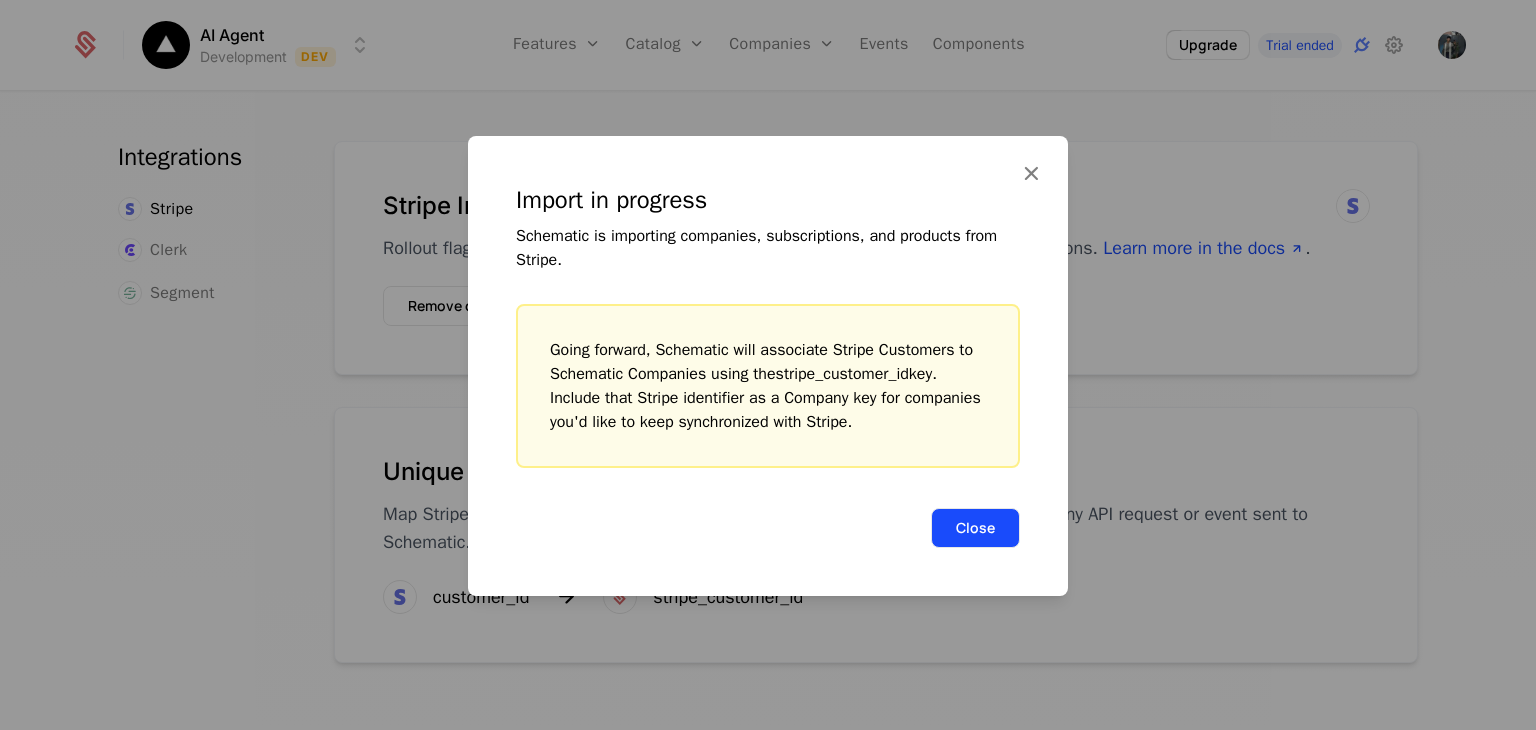 click on "Close" at bounding box center (975, 528) 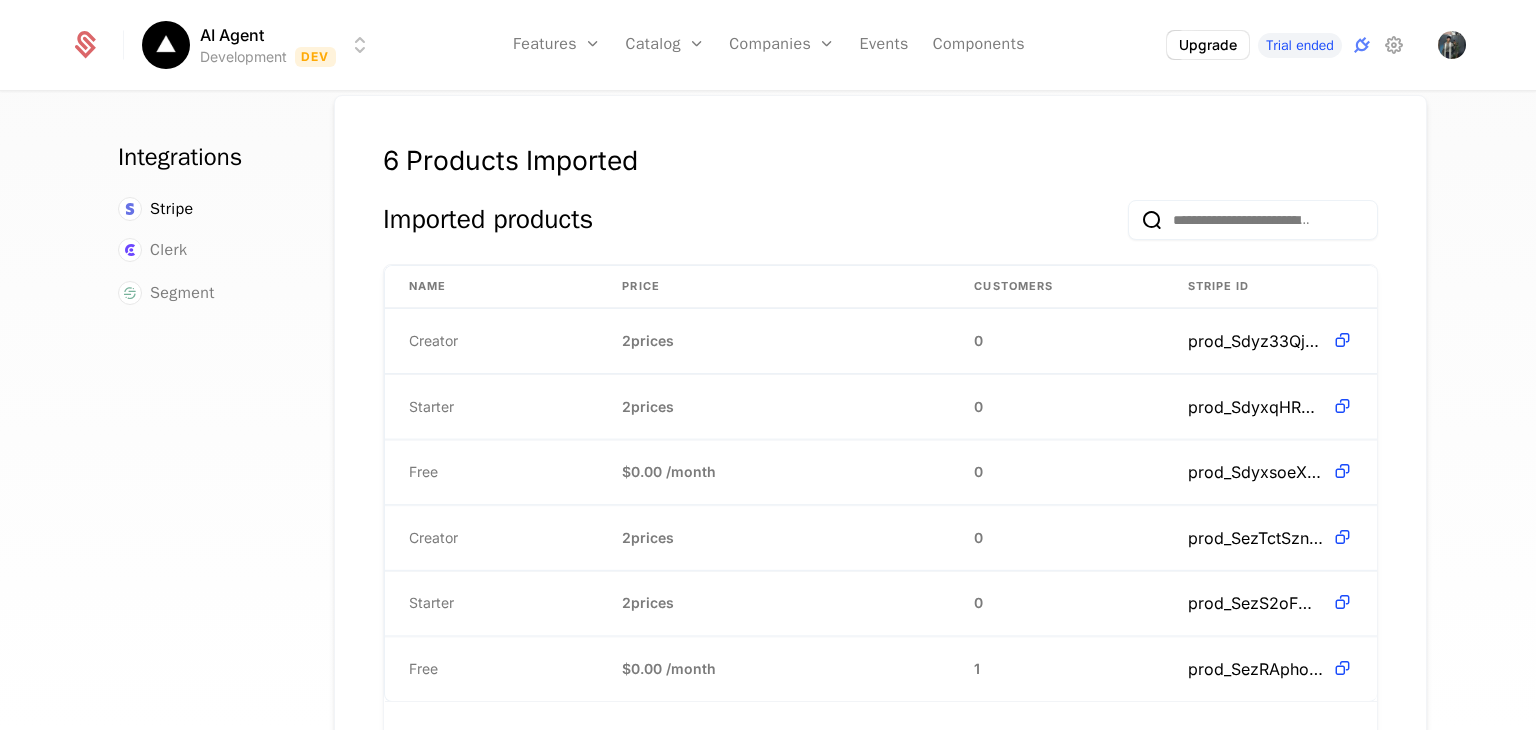 scroll, scrollTop: 1215, scrollLeft: 0, axis: vertical 